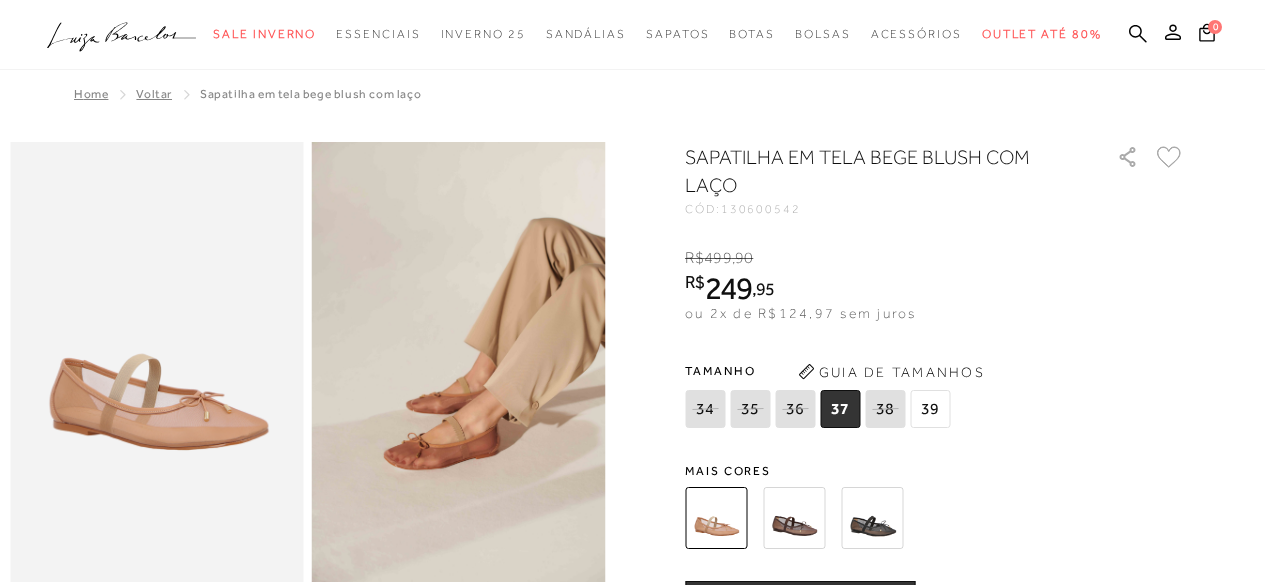scroll, scrollTop: 0, scrollLeft: 0, axis: both 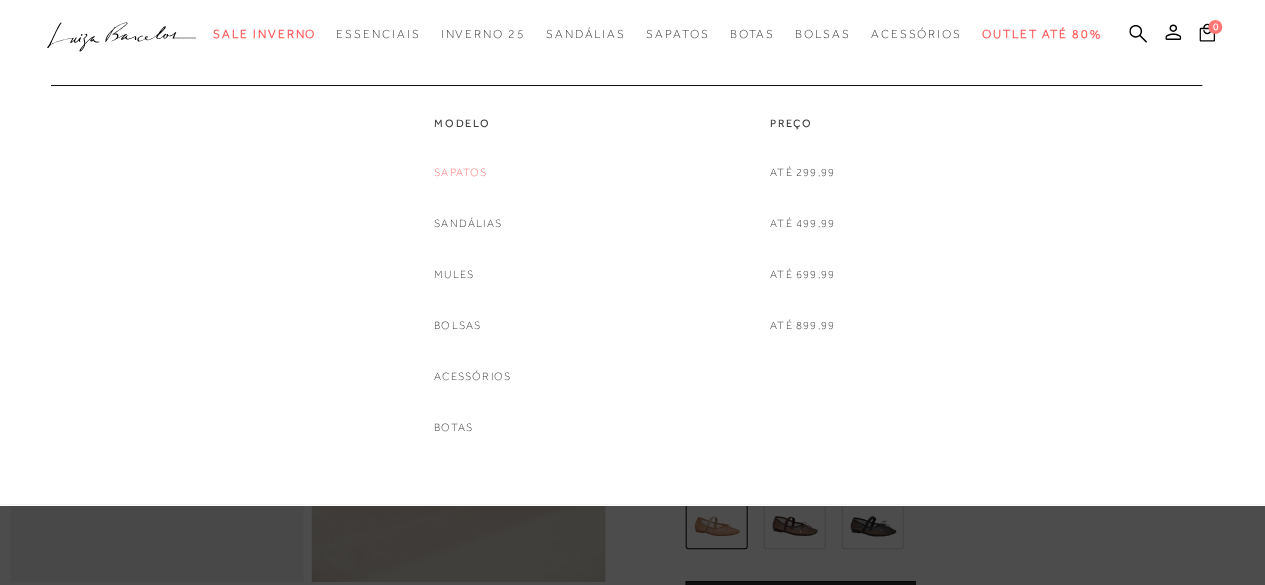 click on "Sapatos" at bounding box center (460, 172) 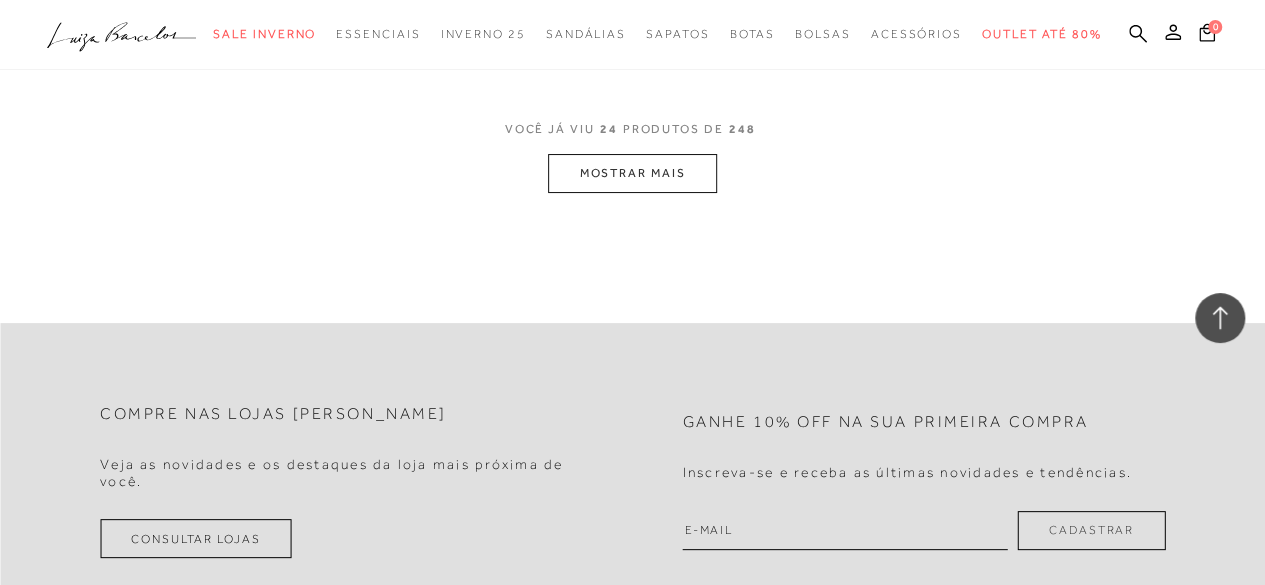 scroll, scrollTop: 3800, scrollLeft: 0, axis: vertical 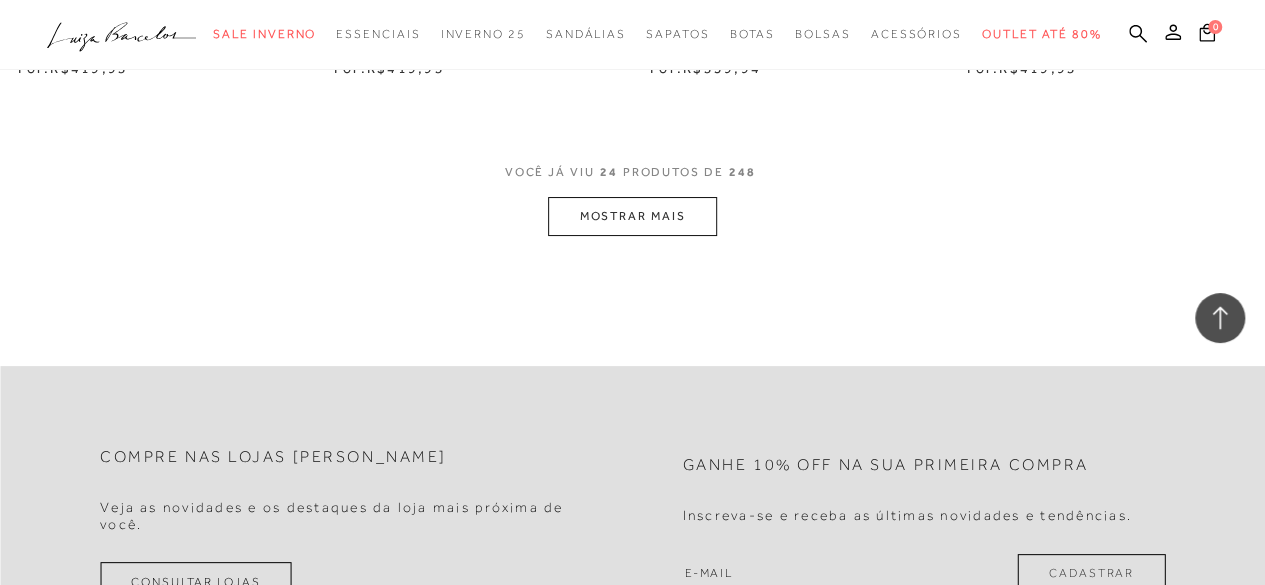 click on "MOSTRAR MAIS" at bounding box center [632, 216] 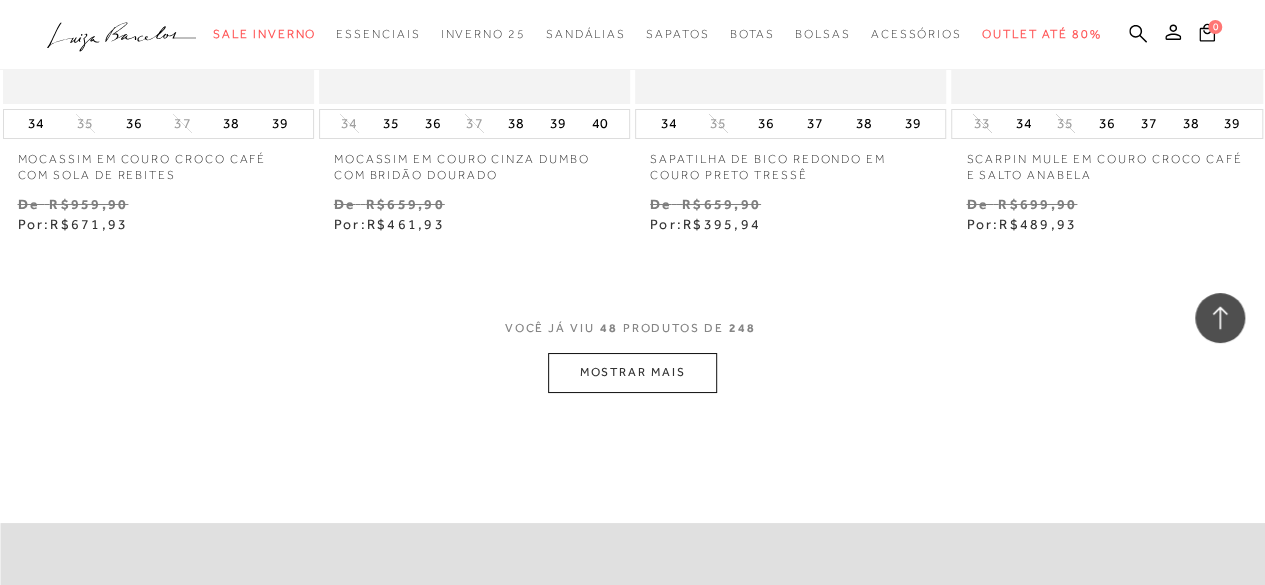 scroll, scrollTop: 7400, scrollLeft: 0, axis: vertical 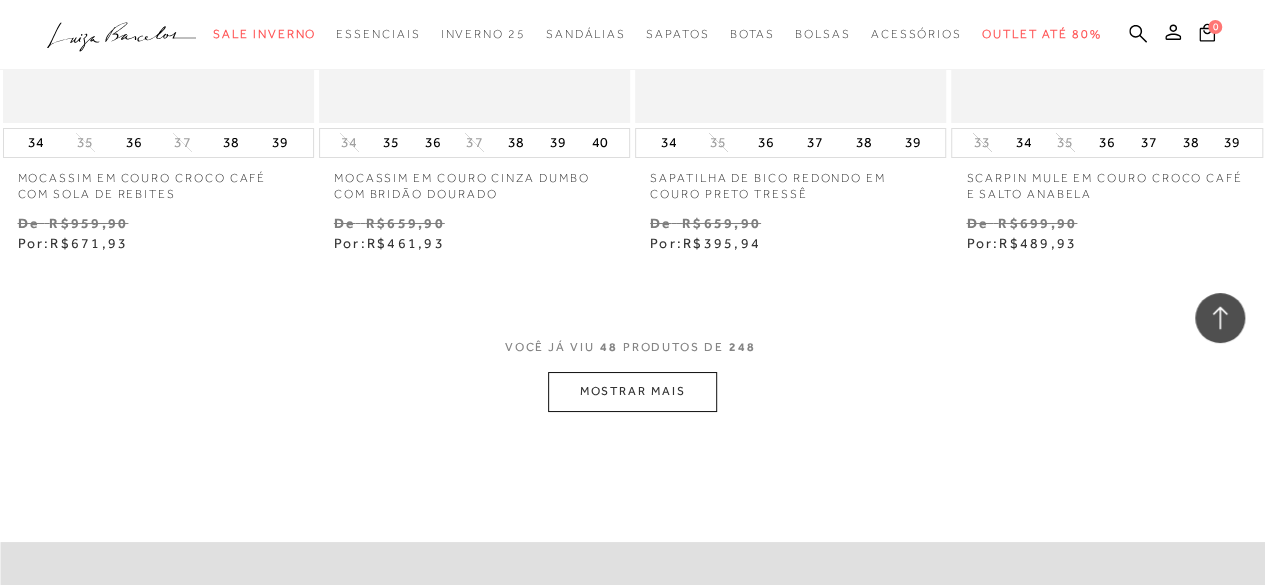 click on "MOSTRAR MAIS" at bounding box center (632, 391) 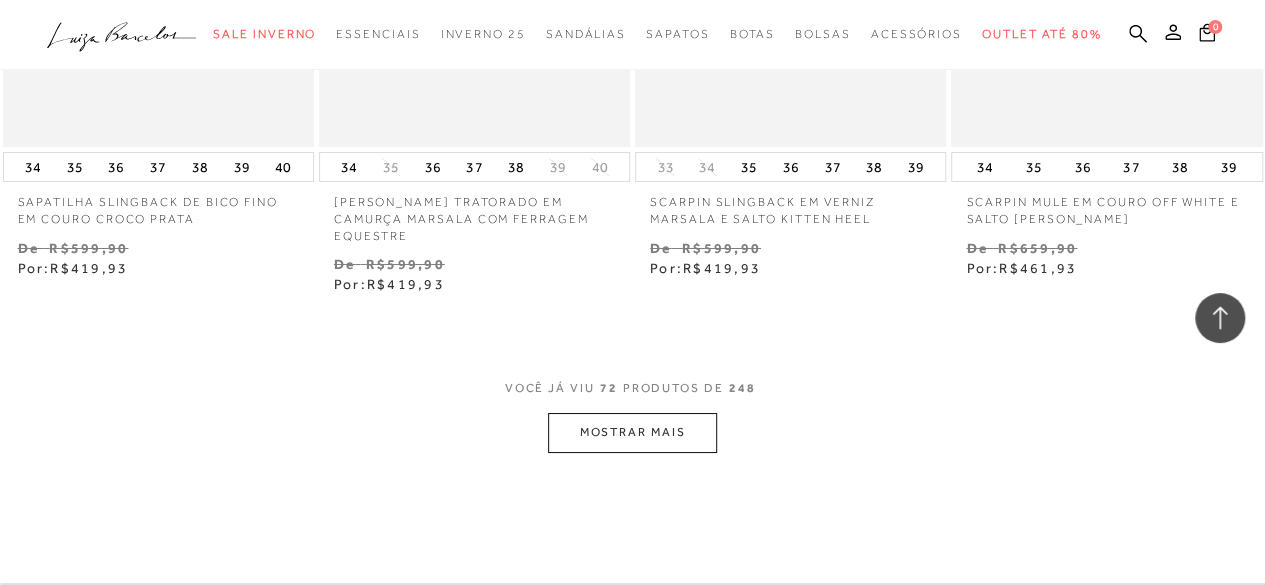 scroll, scrollTop: 11200, scrollLeft: 0, axis: vertical 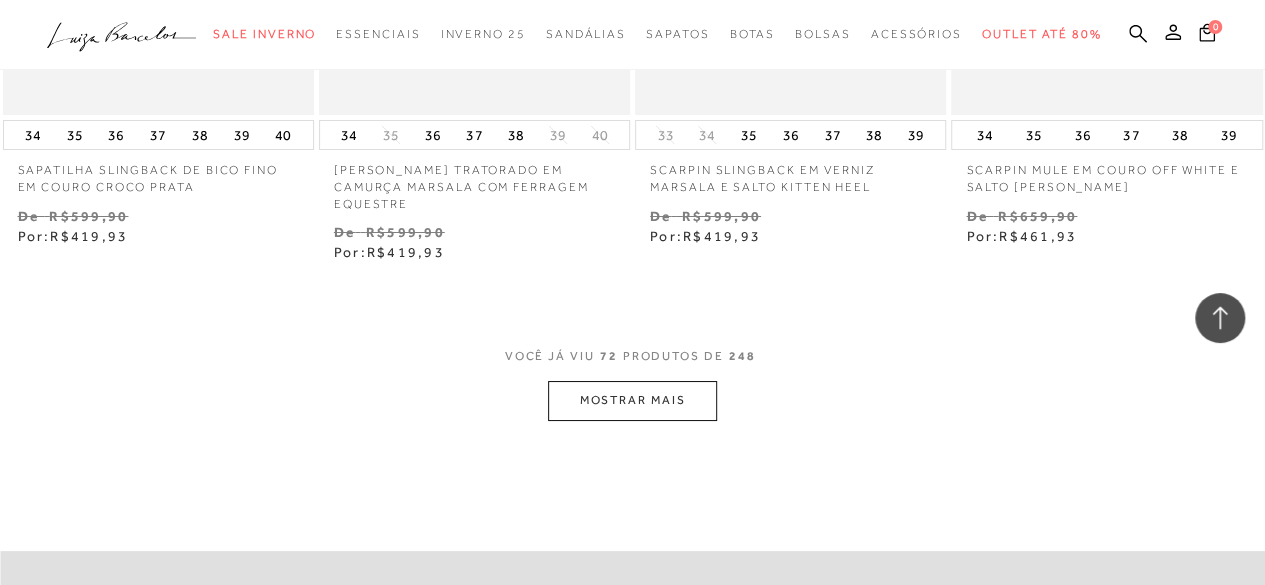 click on "MOSTRAR MAIS" at bounding box center [632, 400] 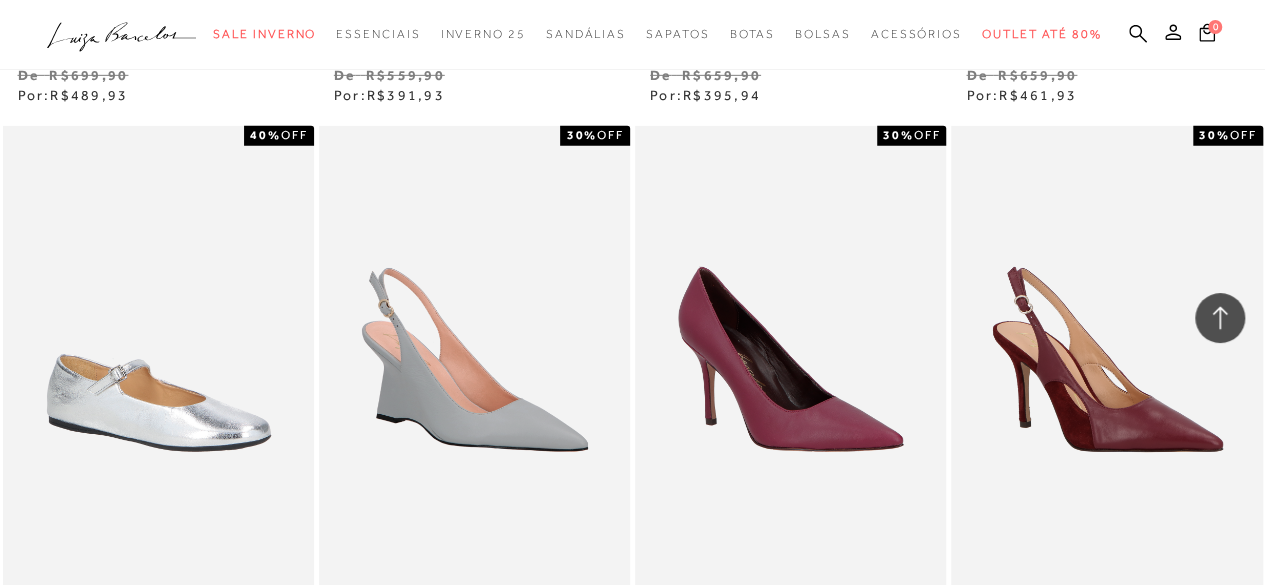 scroll, scrollTop: 14500, scrollLeft: 0, axis: vertical 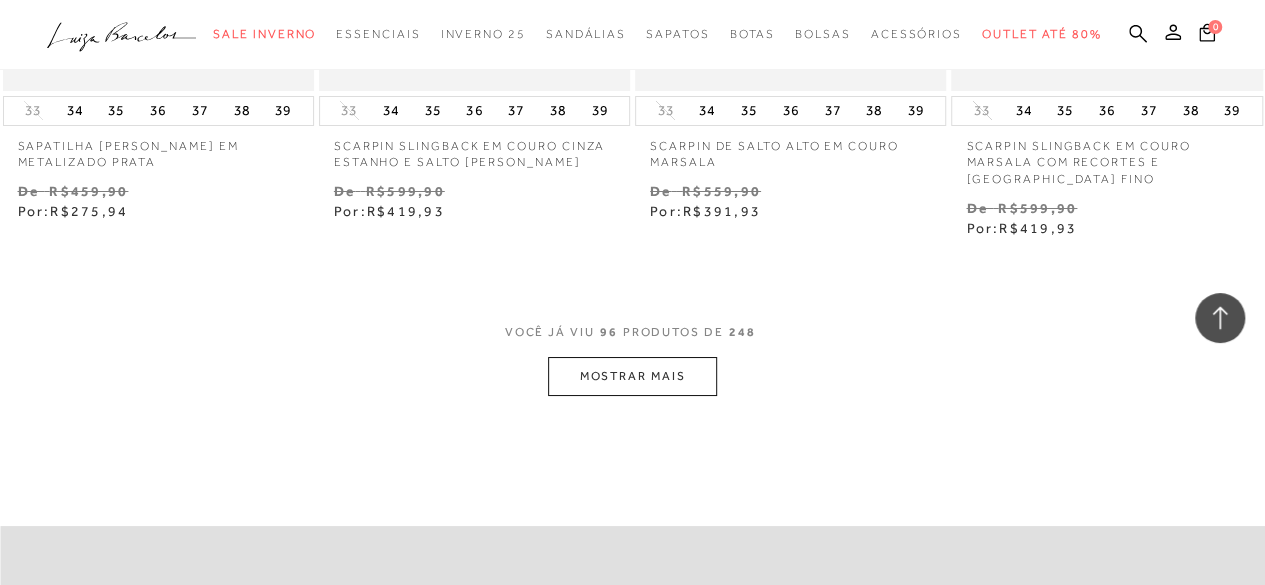 click on "MOSTRAR MAIS" at bounding box center (632, 376) 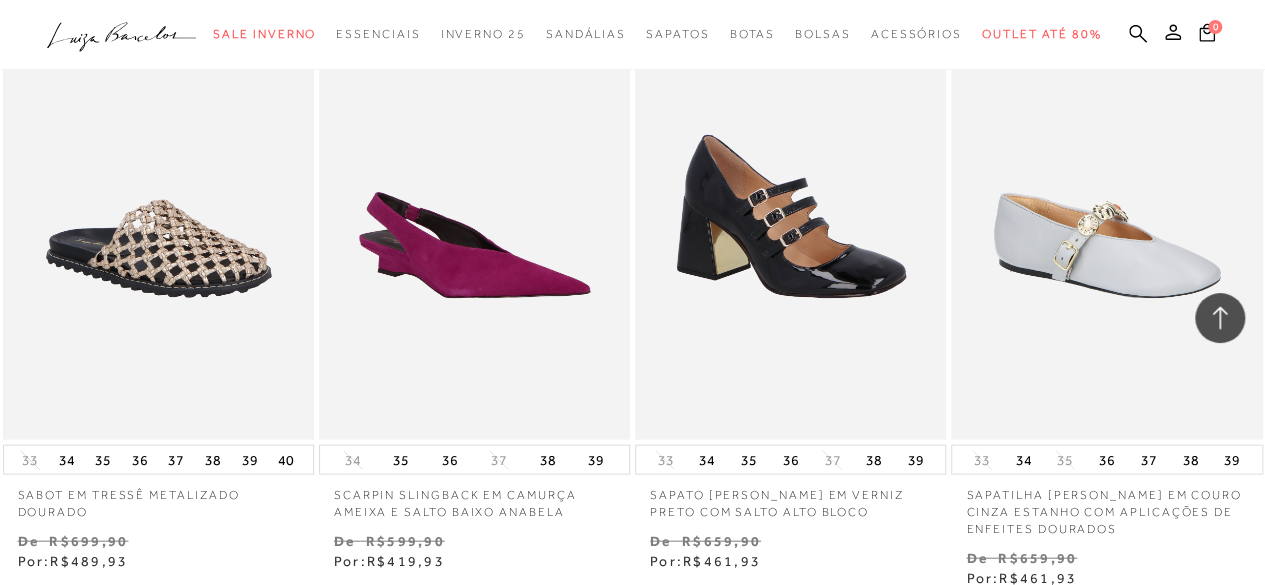 scroll, scrollTop: 17300, scrollLeft: 0, axis: vertical 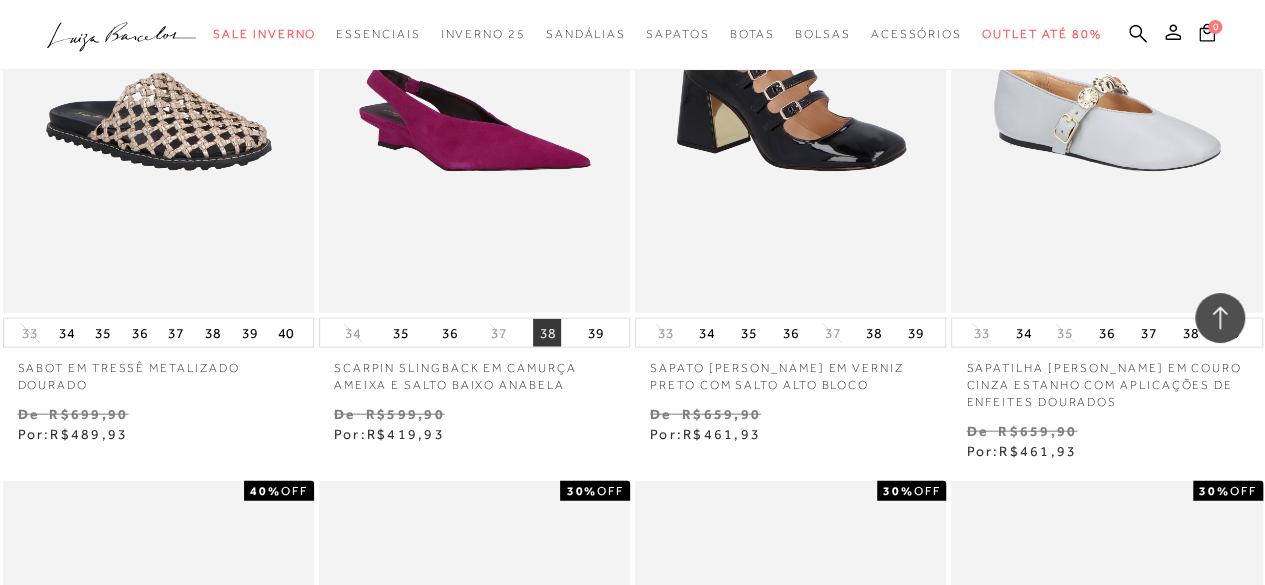 click on "38" at bounding box center [547, 333] 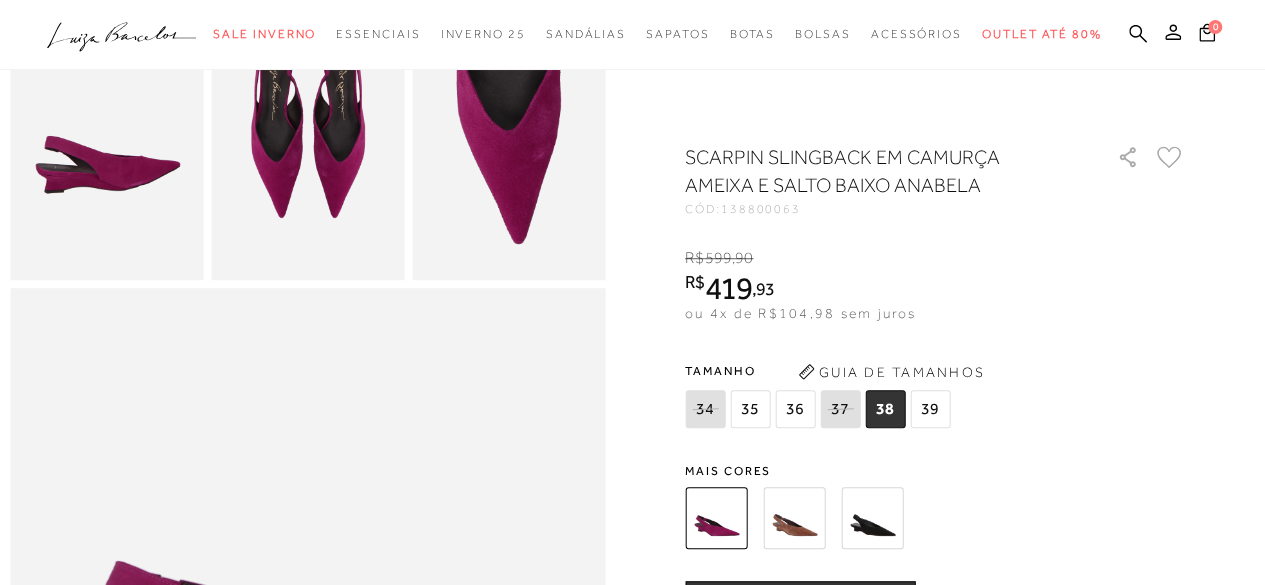 scroll, scrollTop: 900, scrollLeft: 0, axis: vertical 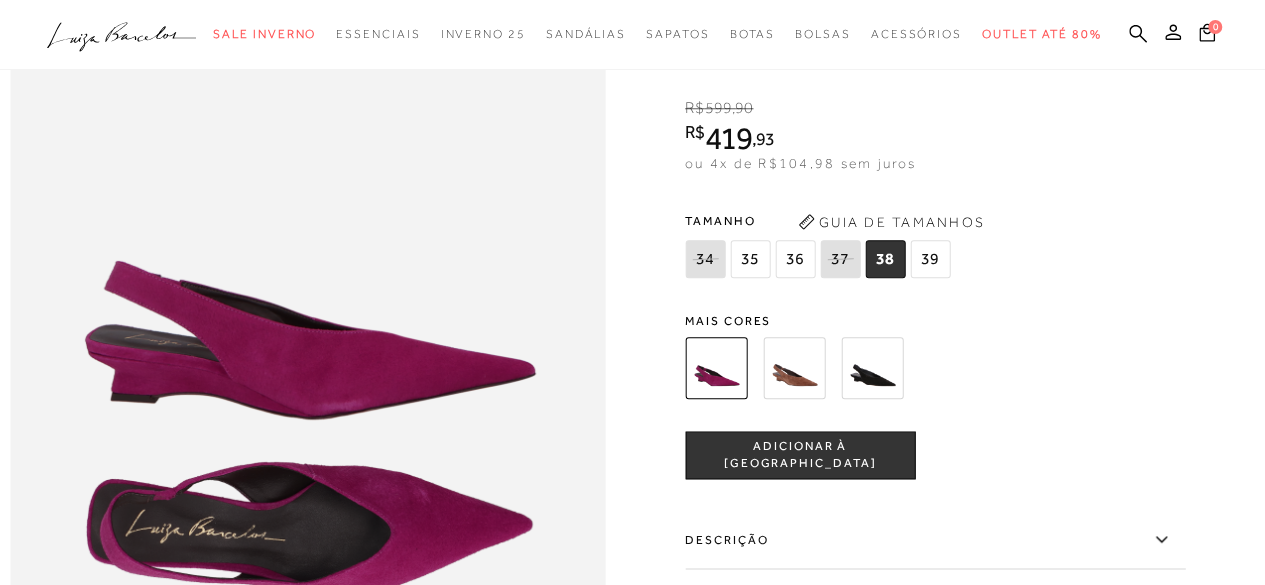 click on "ADICIONAR À [GEOGRAPHIC_DATA]" at bounding box center [800, 455] 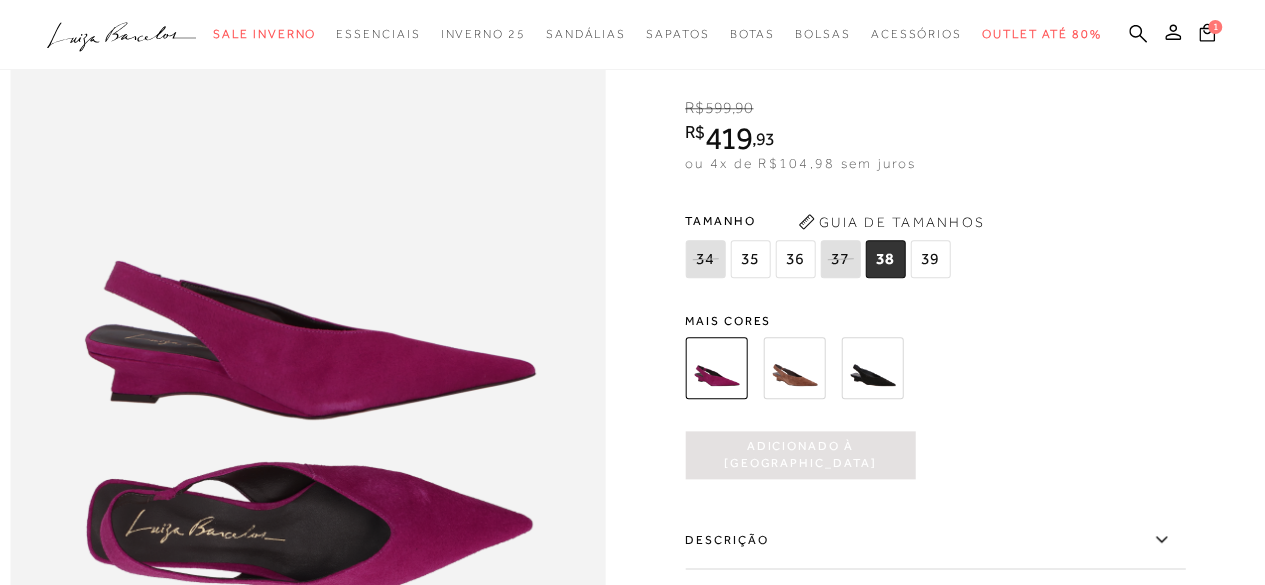 scroll, scrollTop: 0, scrollLeft: 0, axis: both 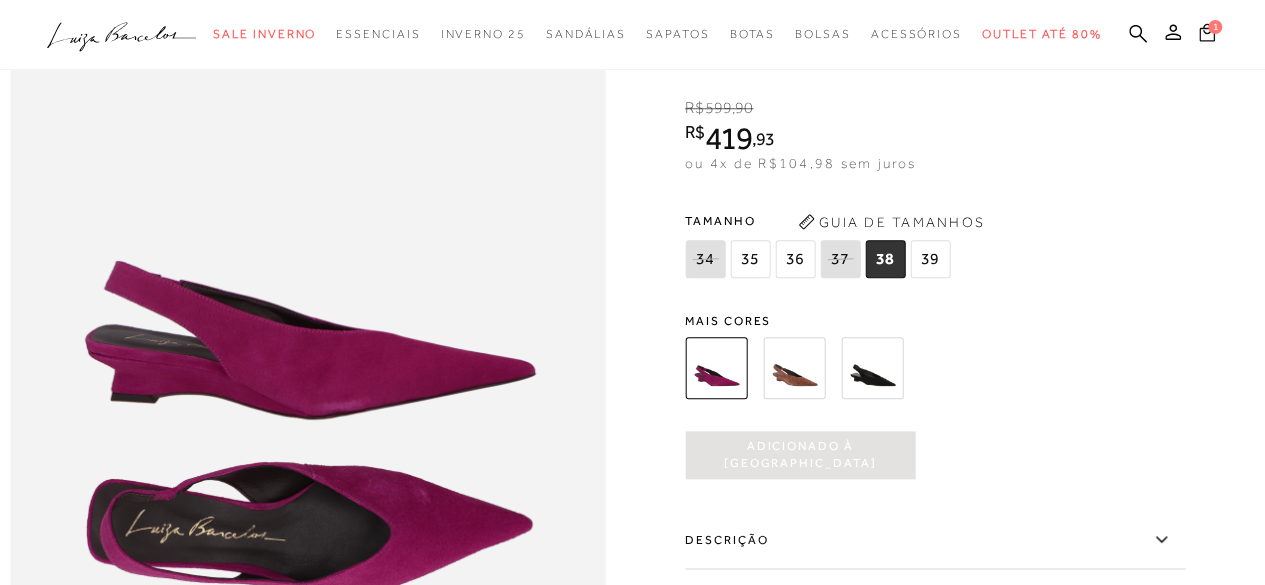 click on "1" at bounding box center [1215, 26] 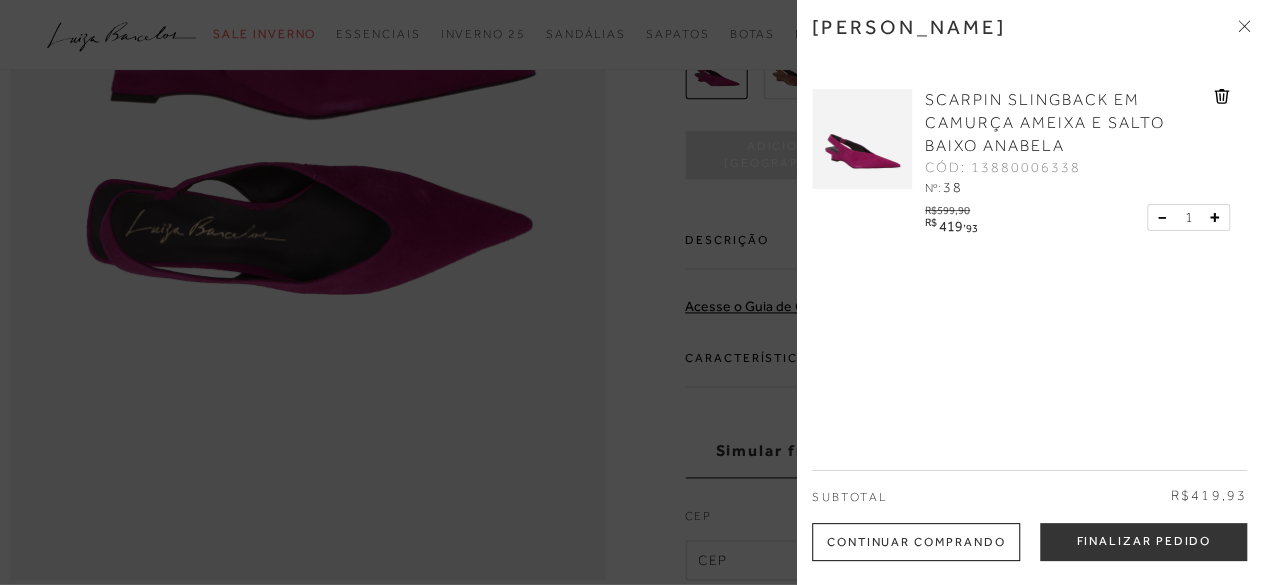 scroll, scrollTop: 900, scrollLeft: 0, axis: vertical 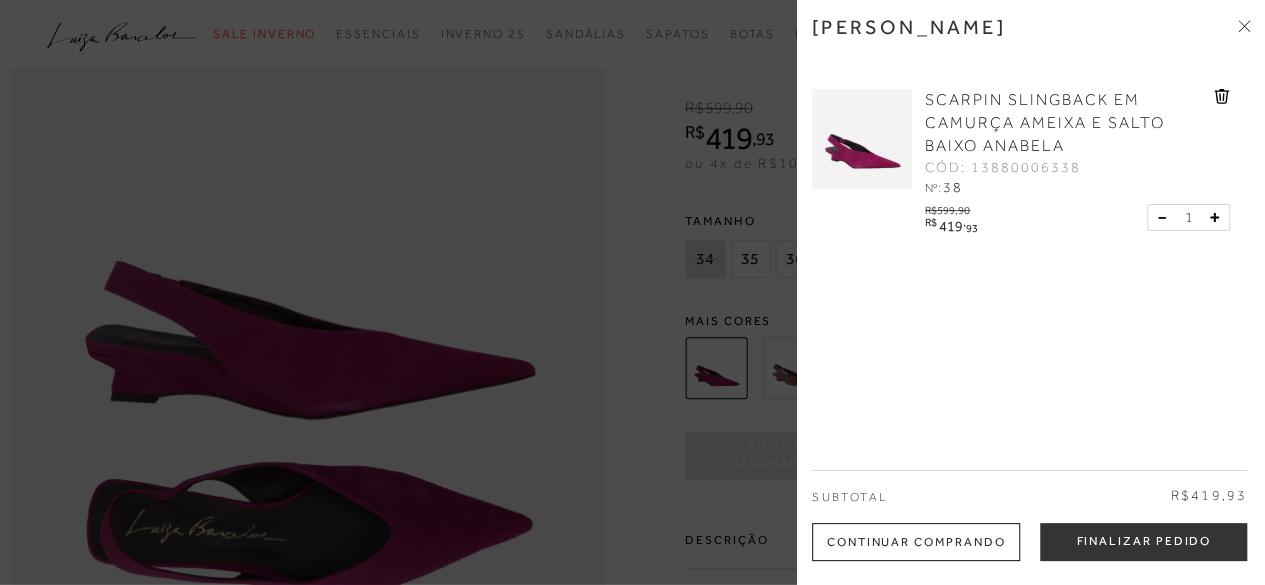 click on "Minha sacola
SCARPIN SLINGBACK EM CAMURÇA AMEIXA E SALTO BAIXO ANABELA
CÓD: 13880006338
Nº:
38
R$599,90 R$ 419 , 93     1" at bounding box center (1031, 292) 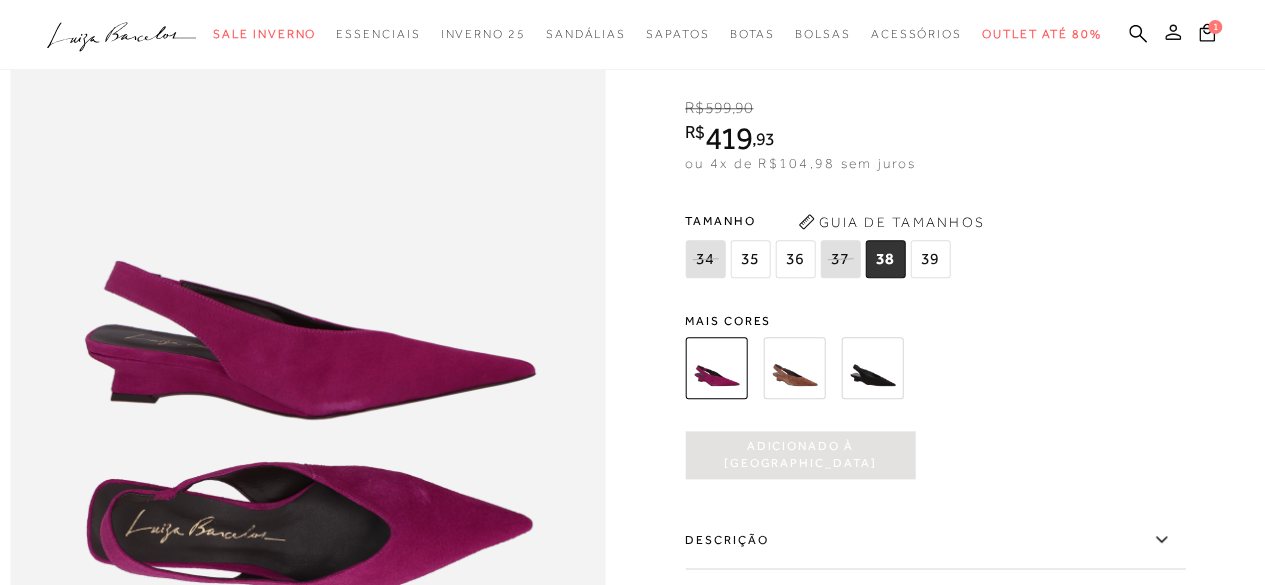 click 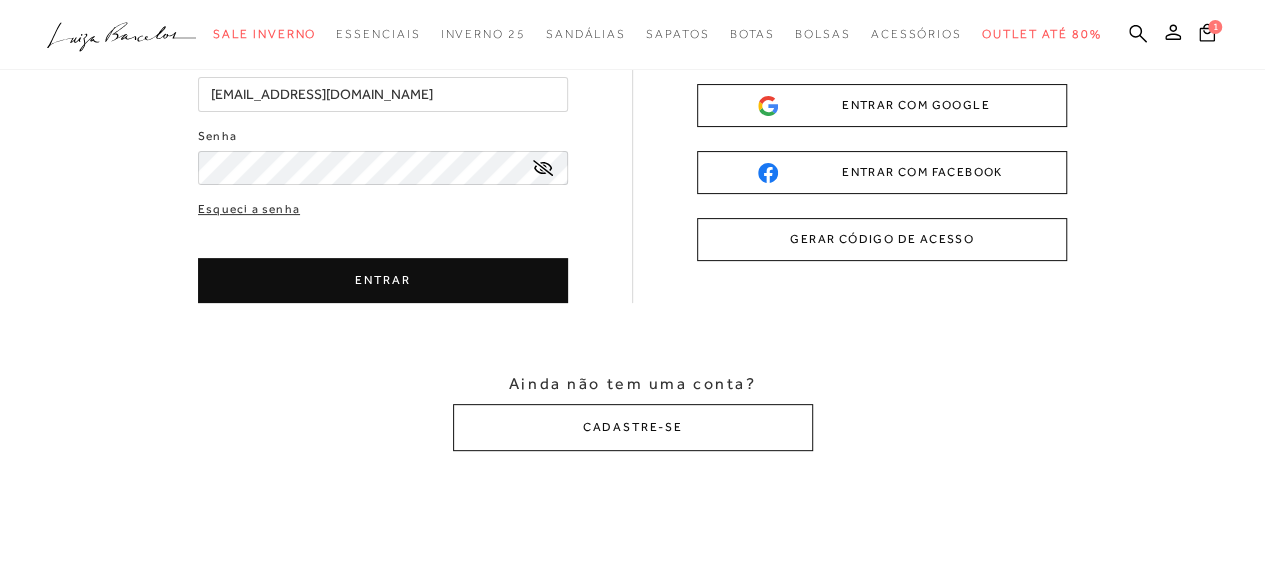 scroll, scrollTop: 0, scrollLeft: 0, axis: both 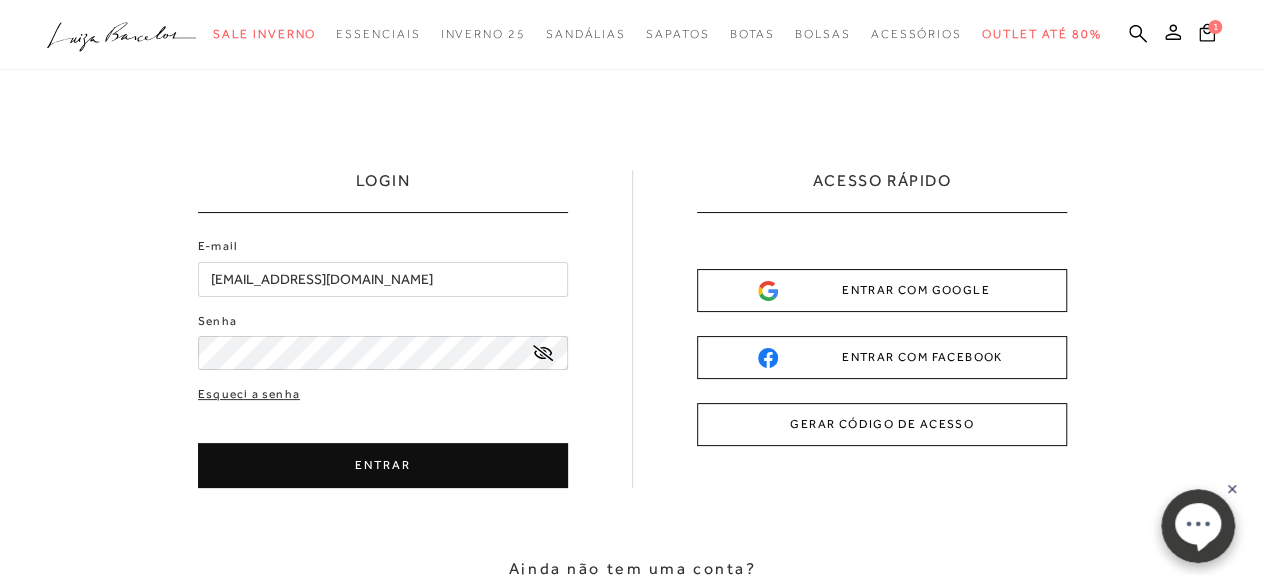 click on "ENTRAR" at bounding box center (383, 465) 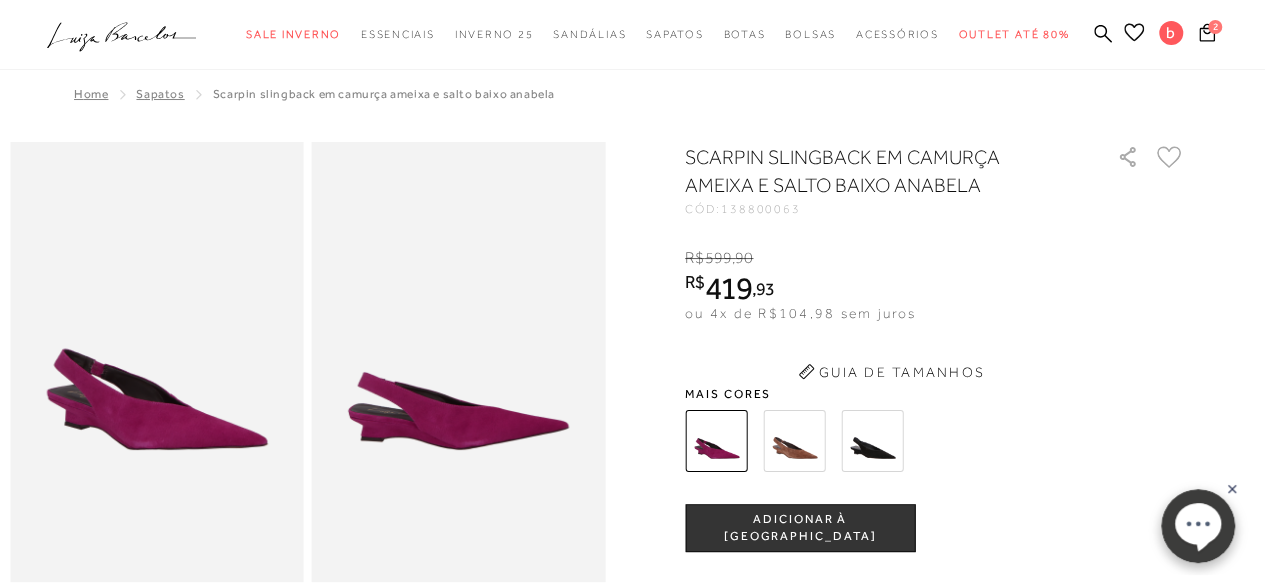 scroll, scrollTop: 0, scrollLeft: 0, axis: both 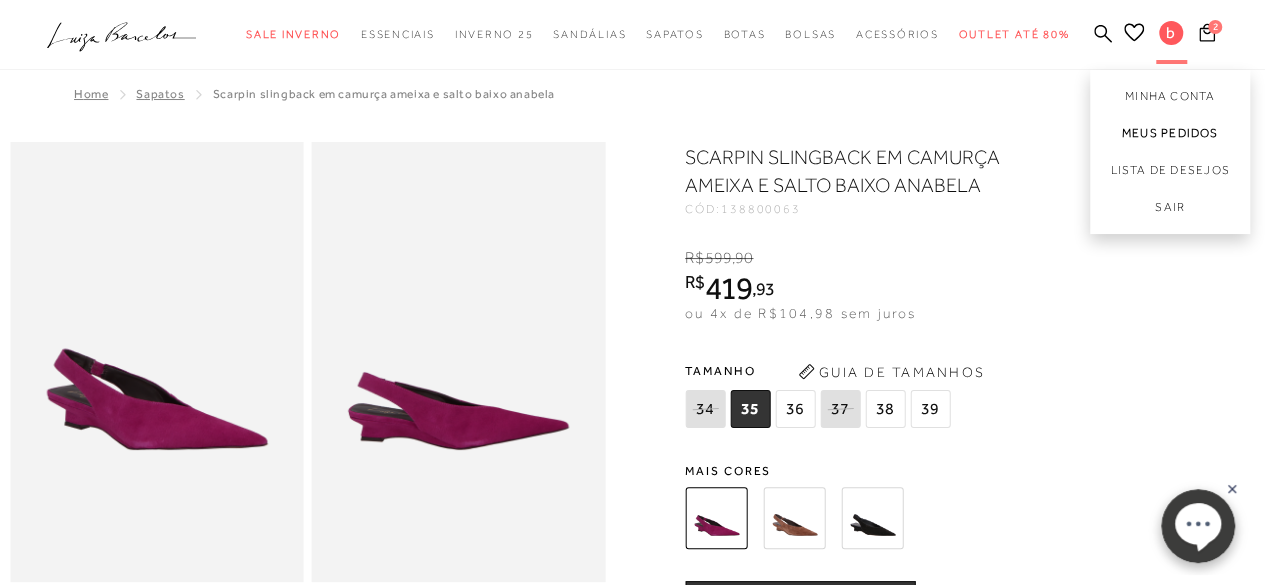 click on "Meus Pedidos" at bounding box center (1170, 133) 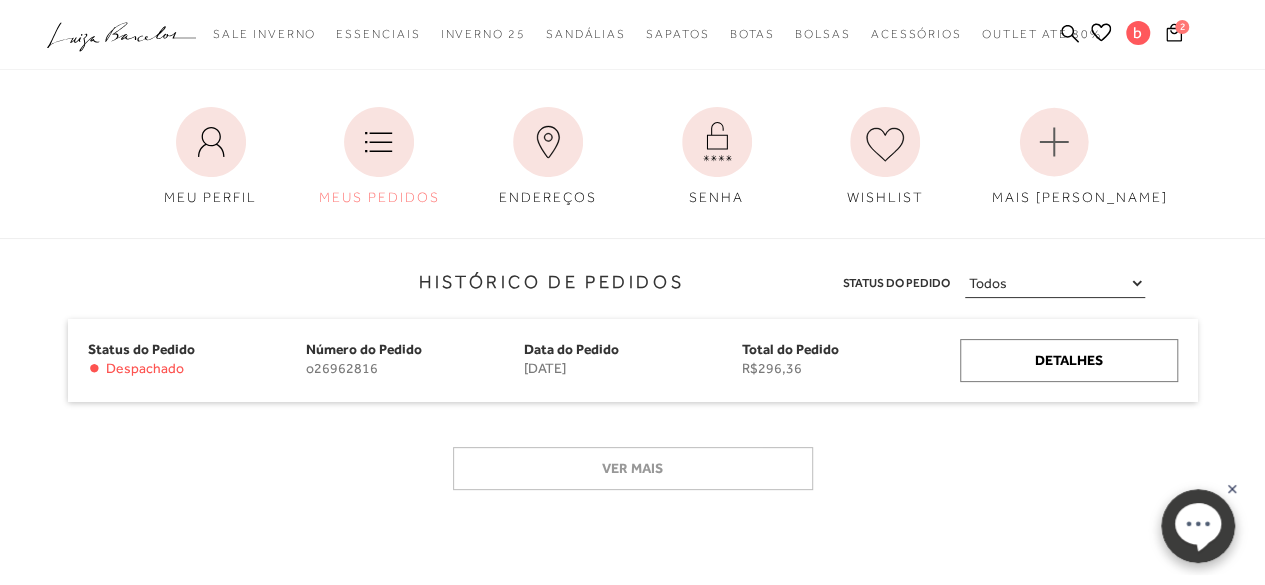 scroll, scrollTop: 200, scrollLeft: 0, axis: vertical 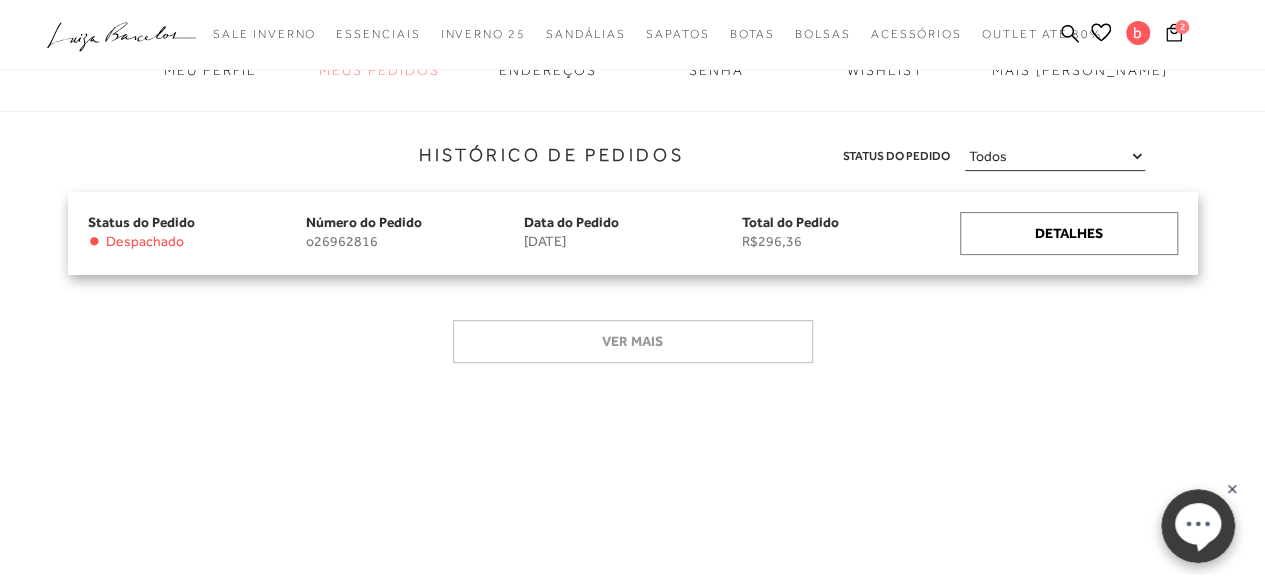 click on "Status do Pedido
•
Despachado
Número do Pedido
o26962816
Data do Pedido
28 de junho de 2025
Total do Pedido
R$296,36
Data do Pedido
28 de junho de 2025
Número do Pedido
o26962816
Status do Pedido
•
Despachado
Total do Pedido
R$296,36
Detalhes" at bounding box center [633, 233] 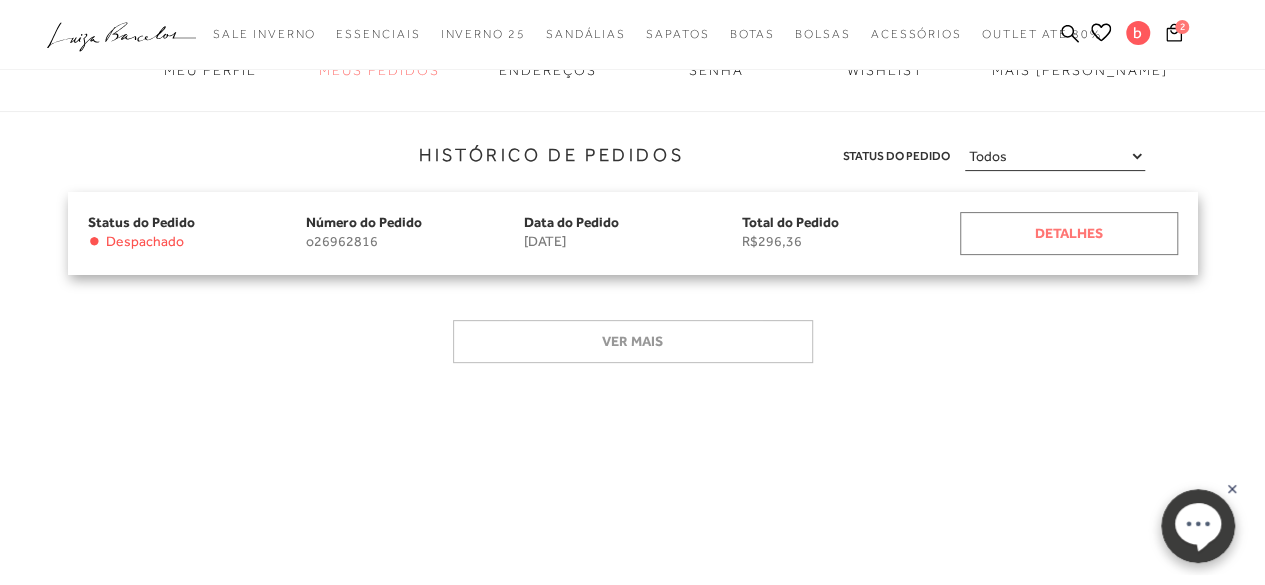click on "Detalhes" at bounding box center (1069, 233) 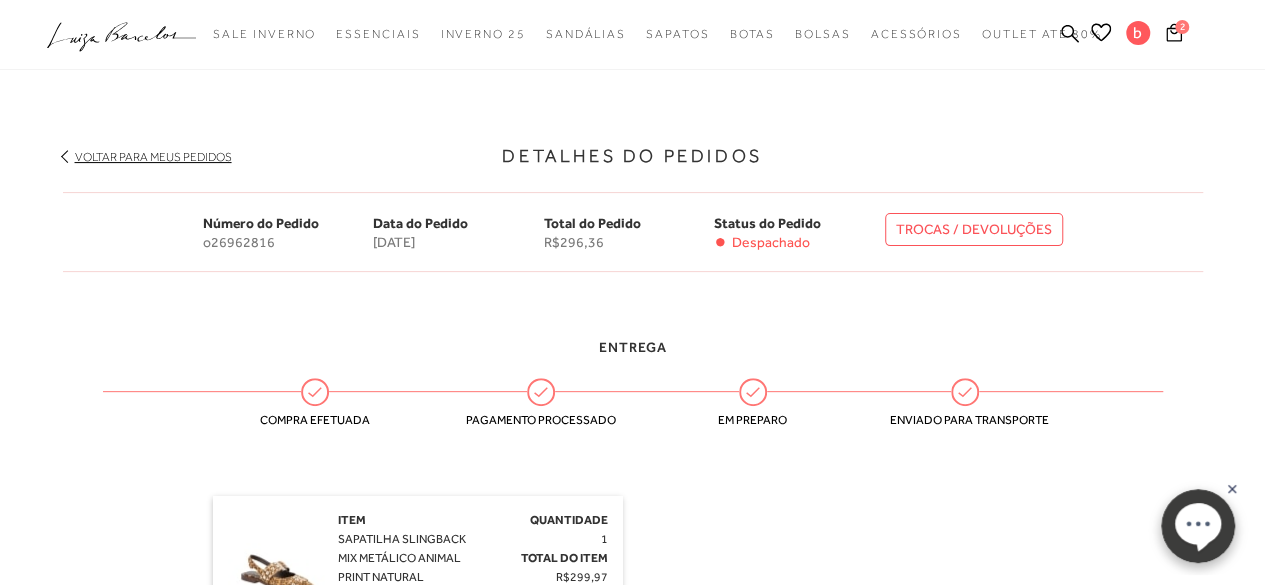scroll, scrollTop: 0, scrollLeft: 0, axis: both 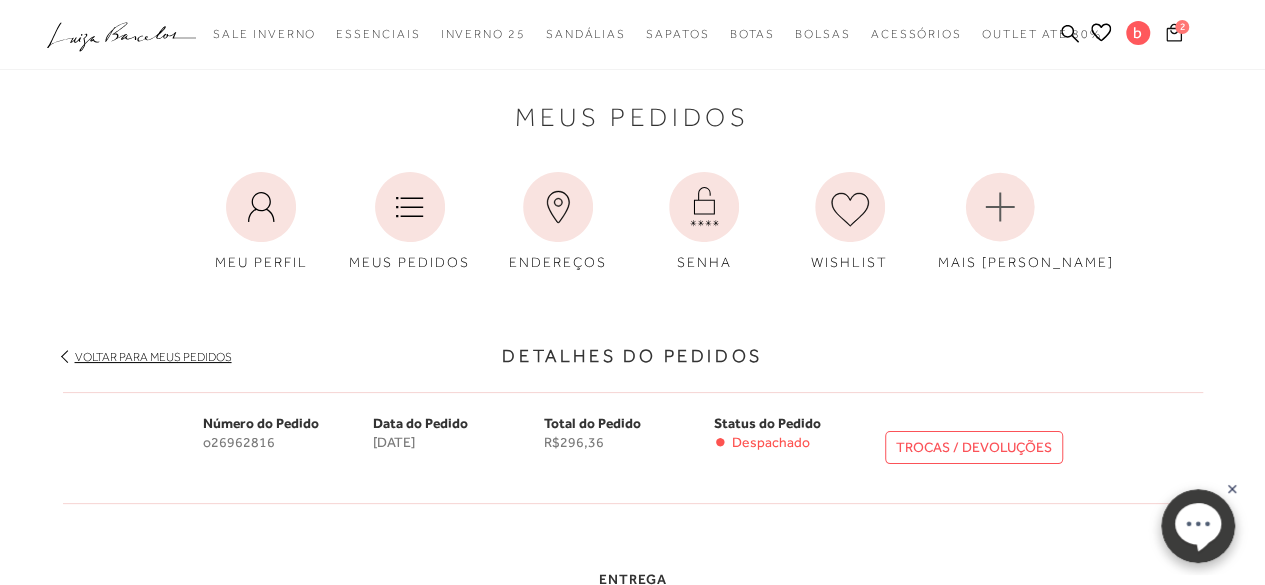 click on "2" at bounding box center (1182, 27) 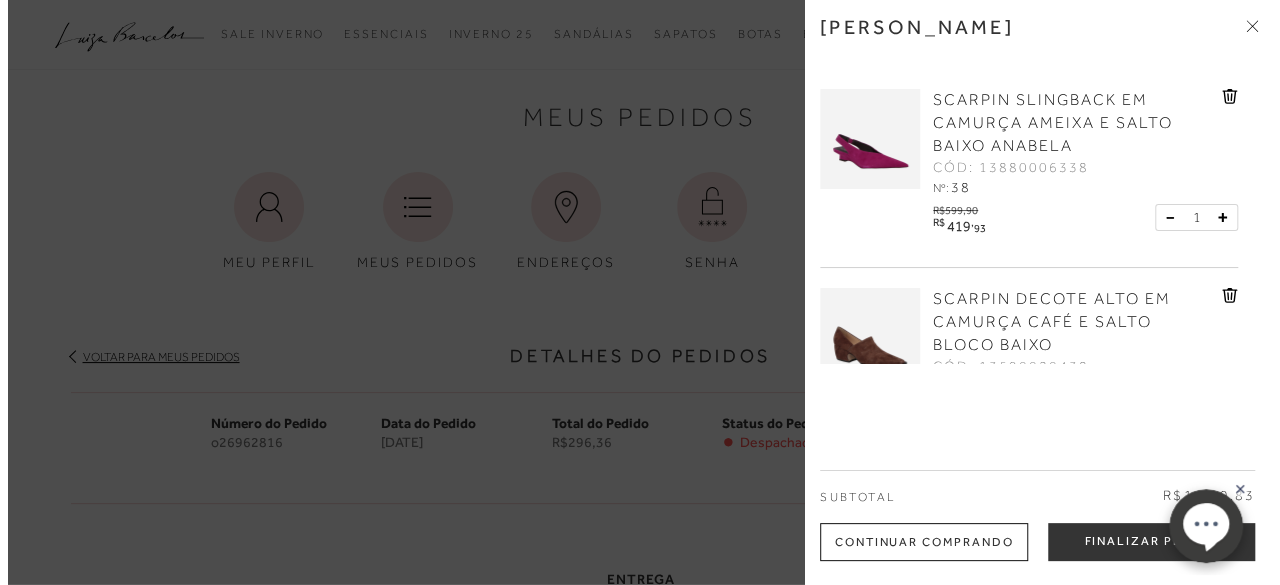 scroll, scrollTop: 94, scrollLeft: 0, axis: vertical 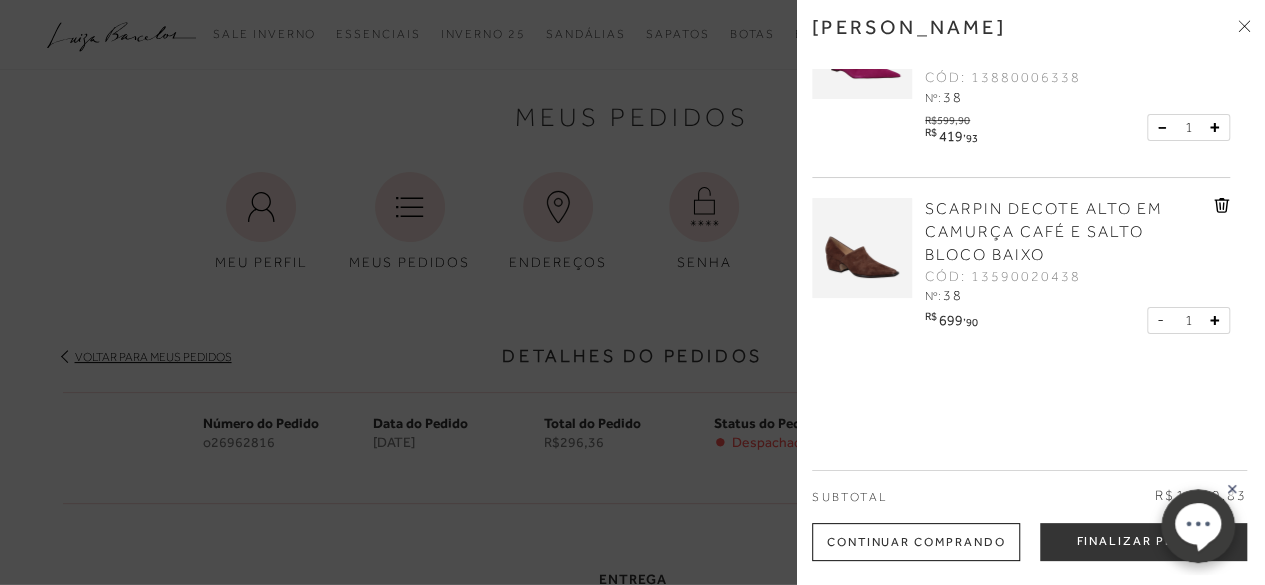 click on "SCARPIN DECOTE ALTO EM CAMURÇA CAFÉ E SALTO BLOCO BAIXO" at bounding box center (1067, 232) 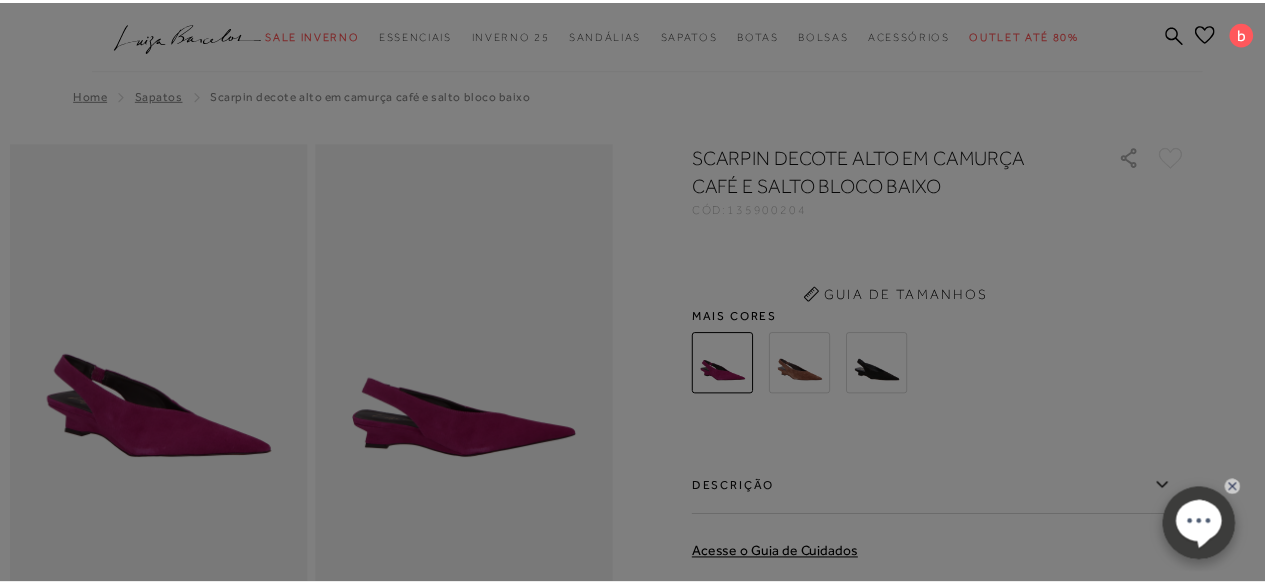 scroll, scrollTop: 0, scrollLeft: 0, axis: both 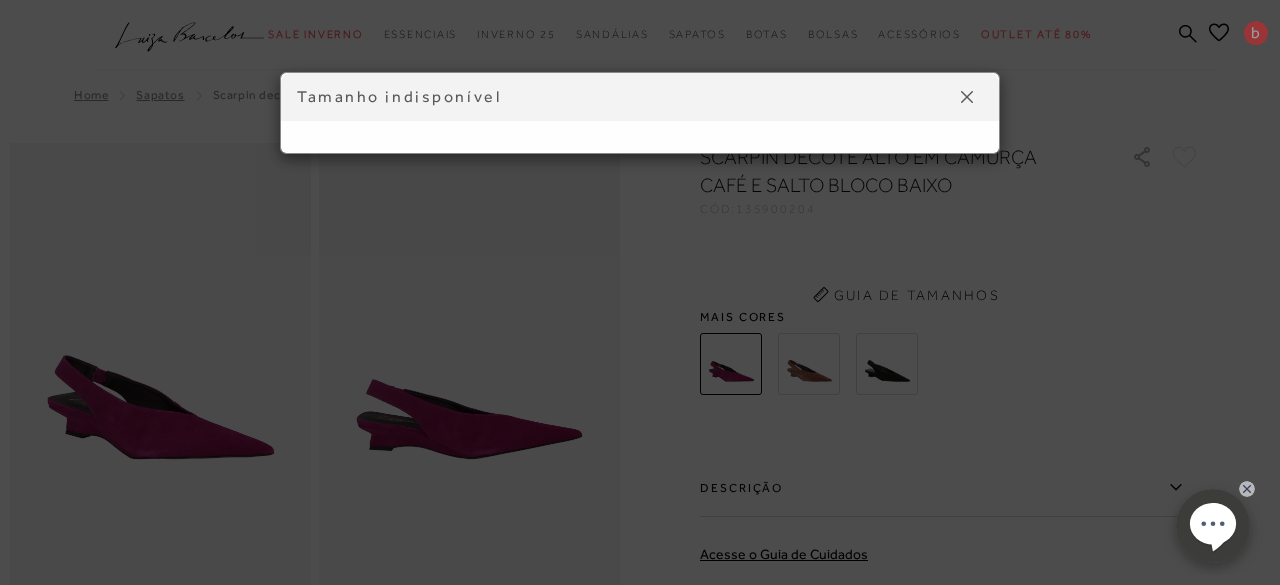 click at bounding box center (967, 97) 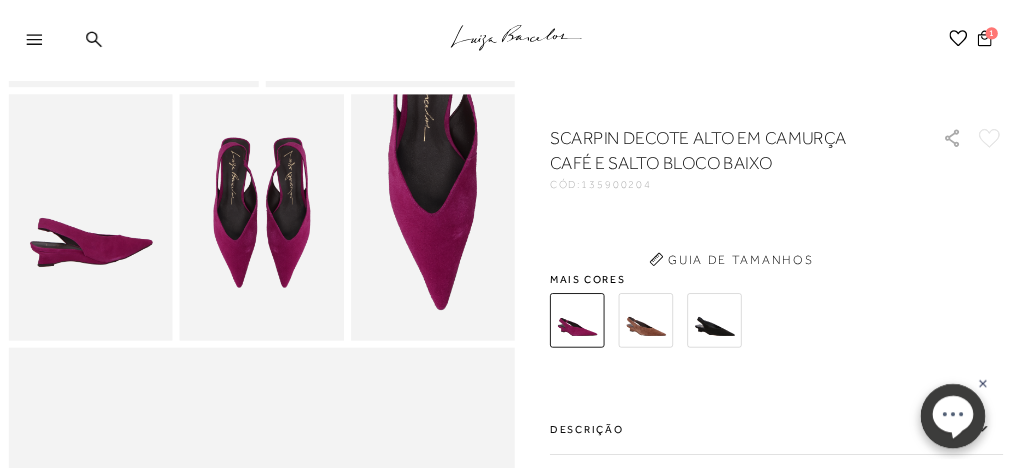 scroll, scrollTop: 499, scrollLeft: 0, axis: vertical 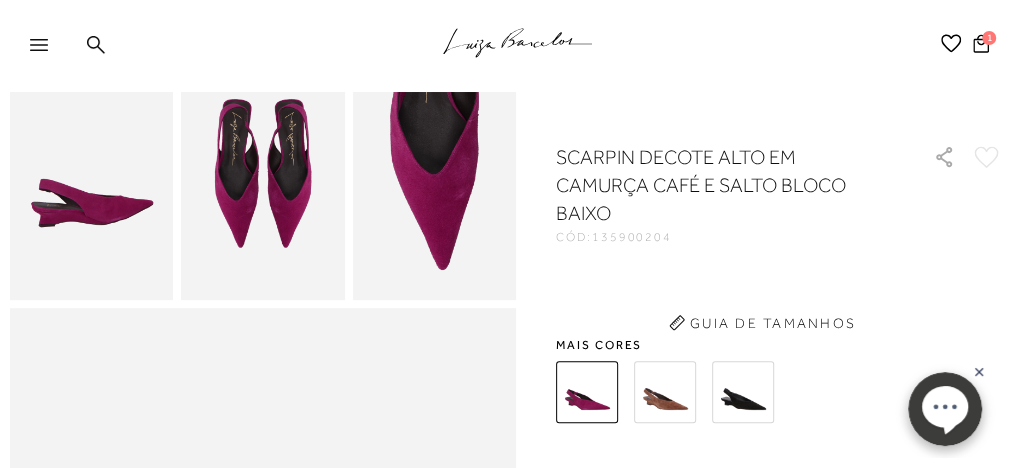 click on "Pesquisar
b
Minha Conta
Meus Pedidos
Lista de desejos
Sair
1" at bounding box center [869, 46] 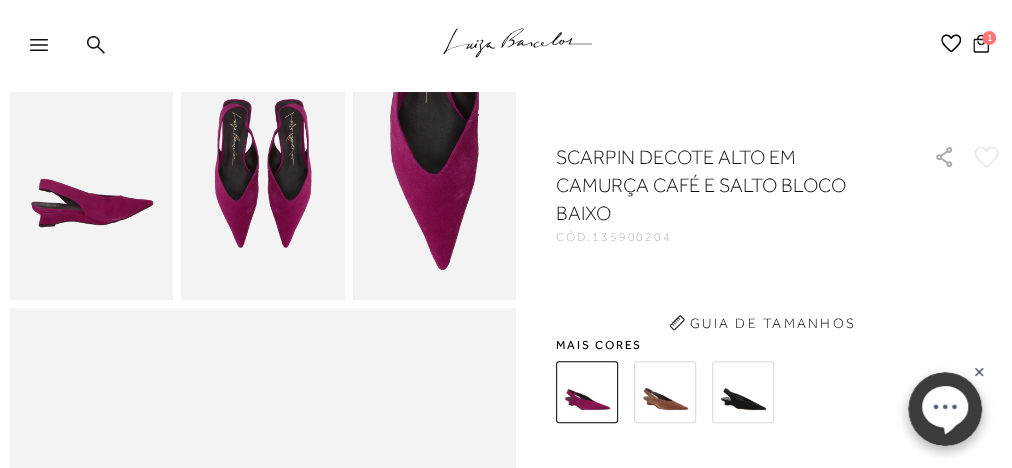 click 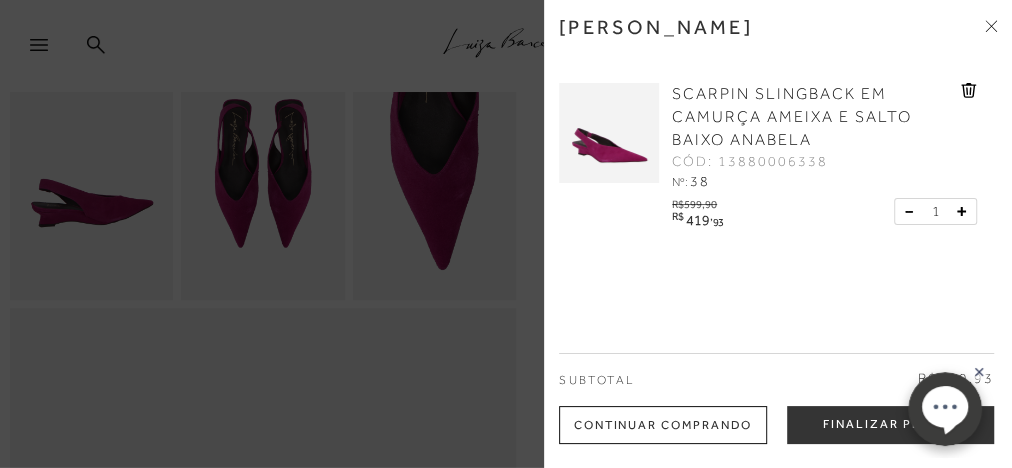 scroll, scrollTop: 19, scrollLeft: 0, axis: vertical 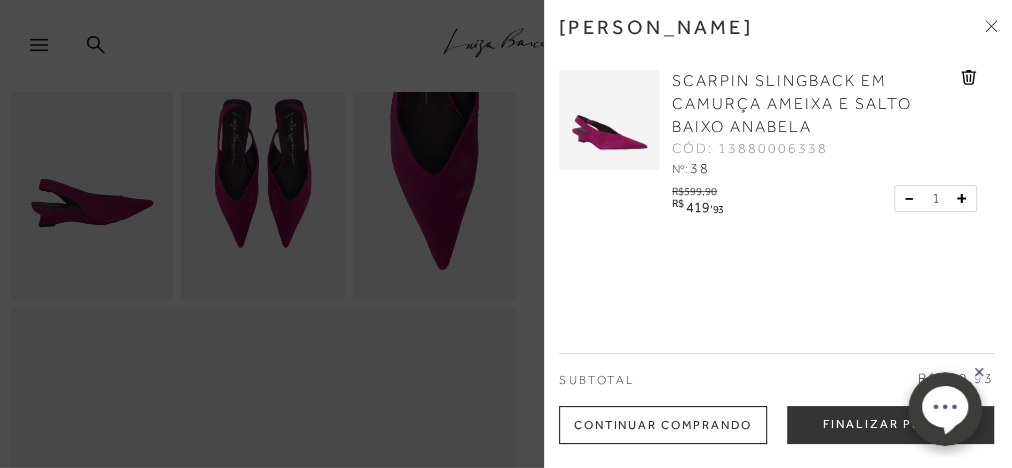 type 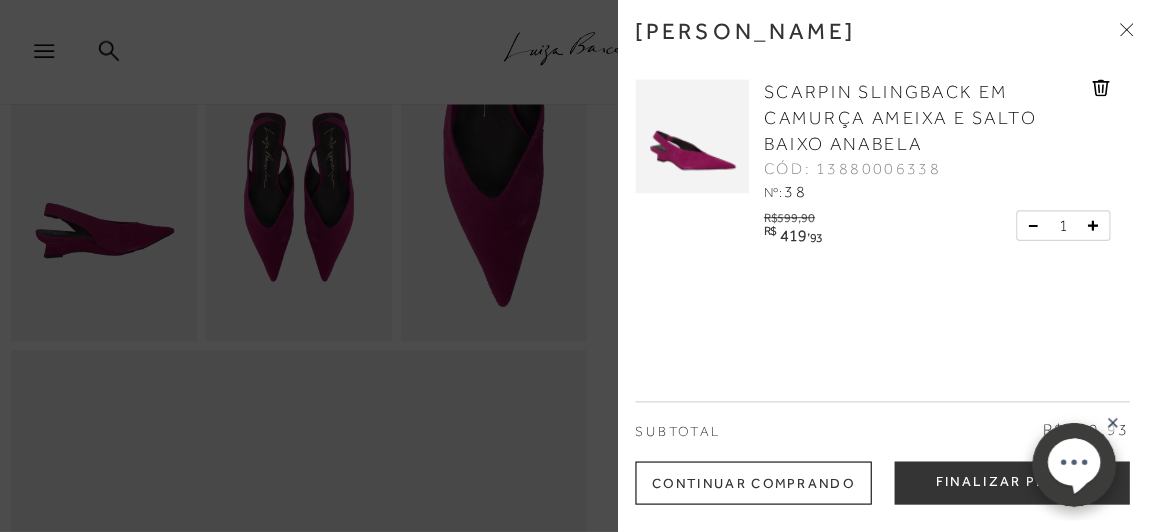 scroll, scrollTop: 499, scrollLeft: 0, axis: vertical 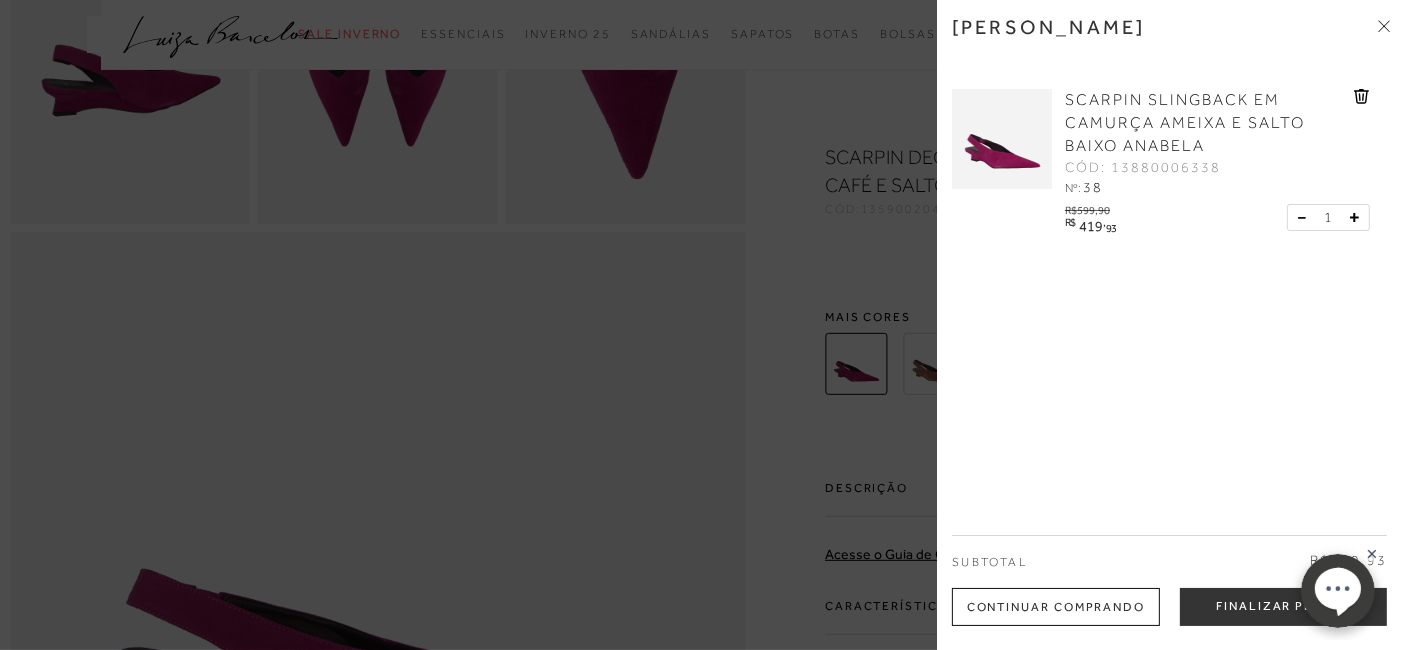 click at bounding box center (702, 325) 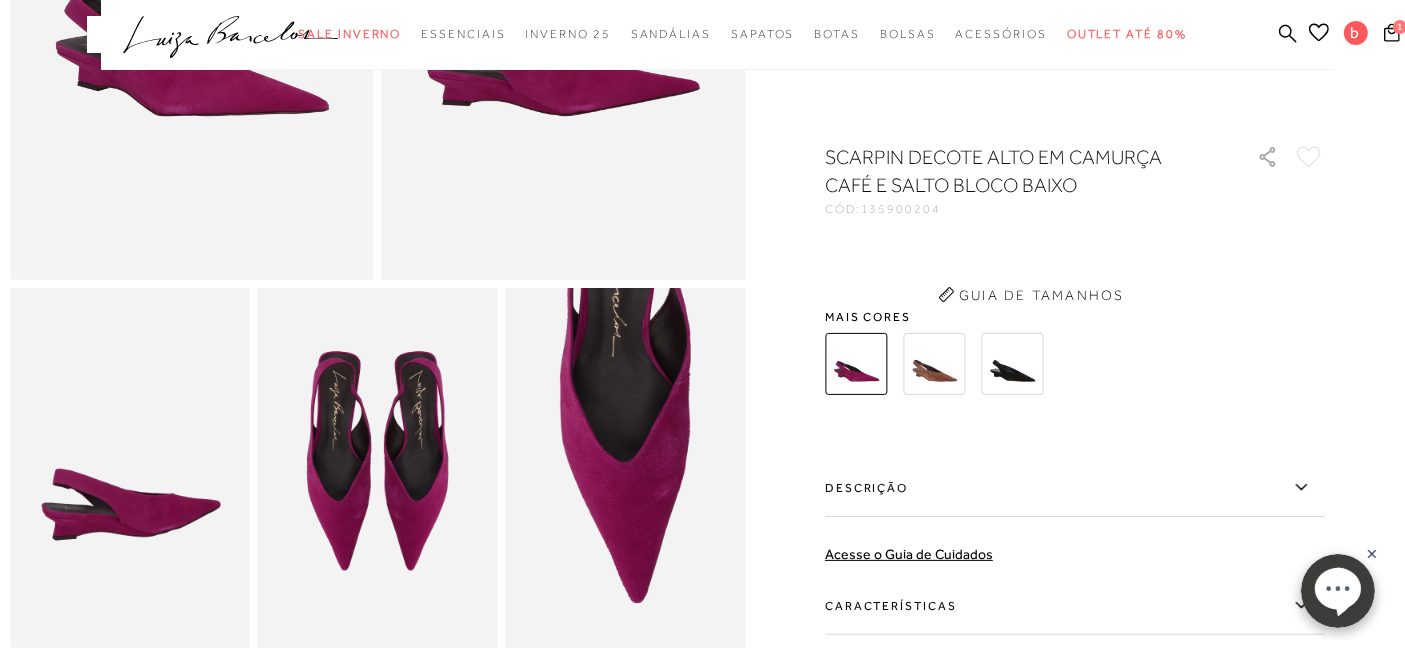 scroll, scrollTop: 388, scrollLeft: 0, axis: vertical 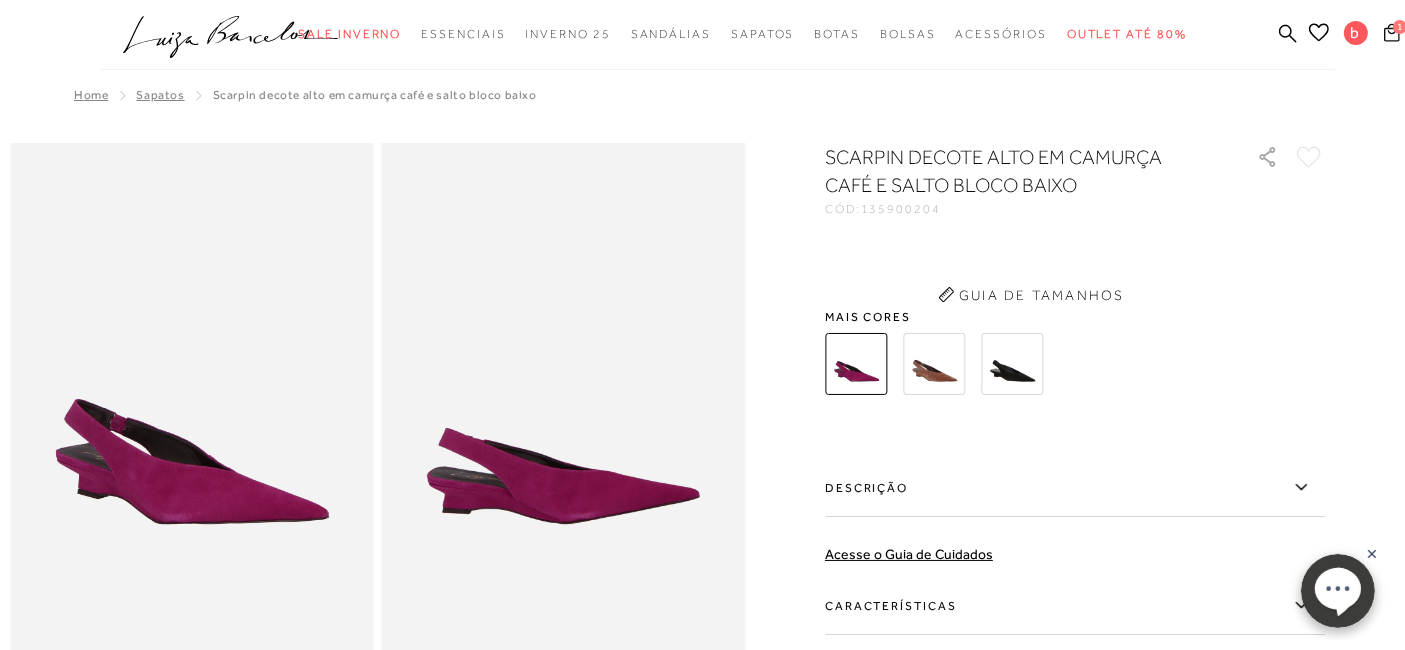 click on "1" at bounding box center (1400, 27) 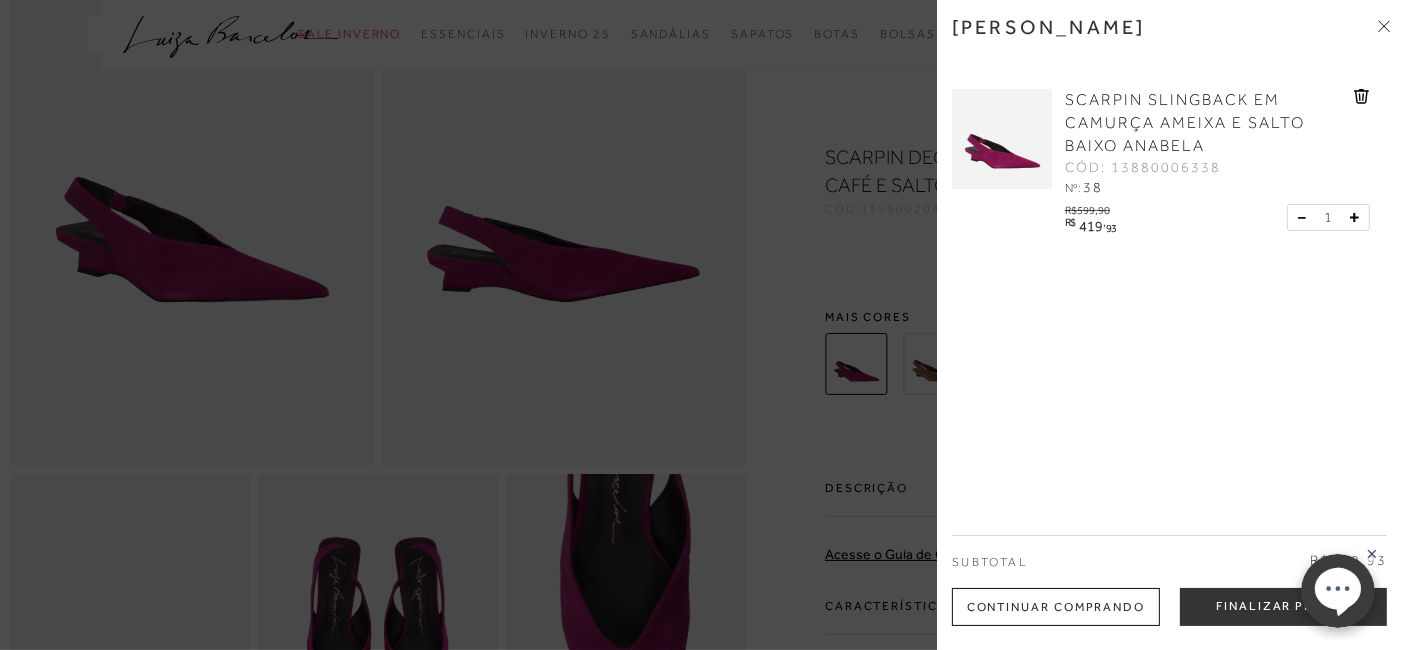 scroll, scrollTop: 444, scrollLeft: 0, axis: vertical 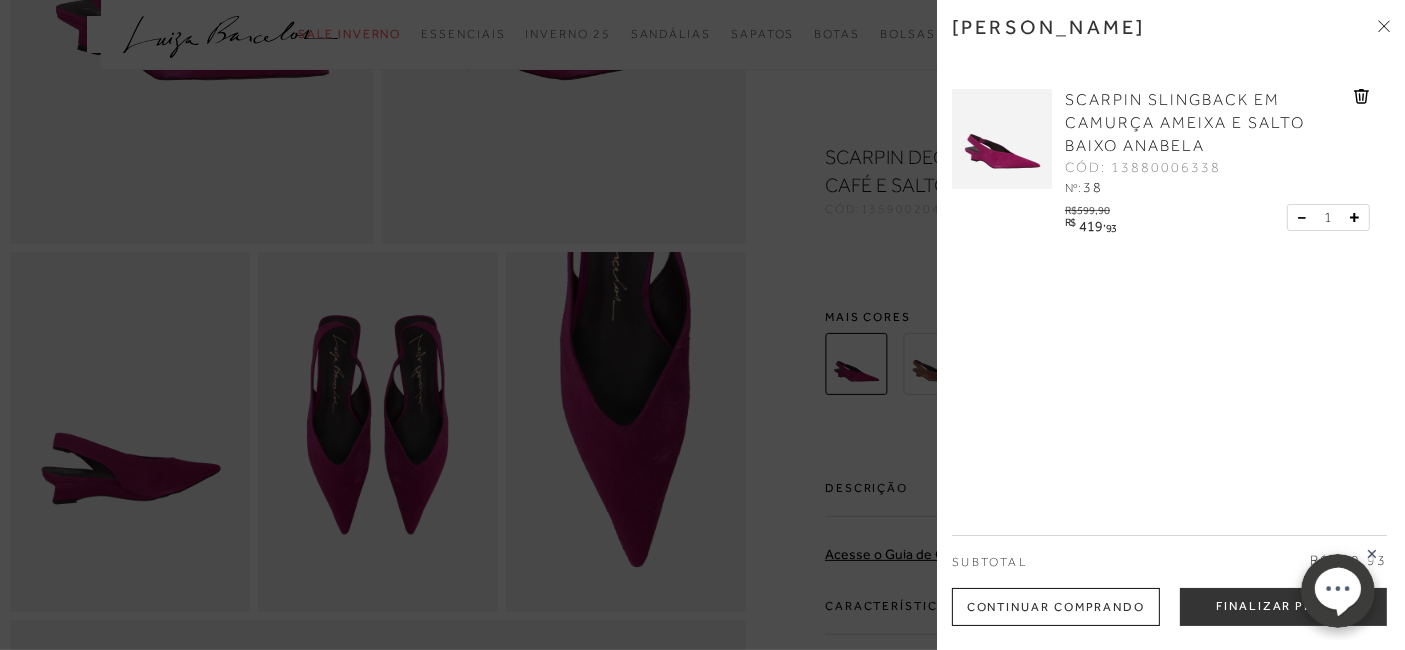 click at bounding box center (702, 325) 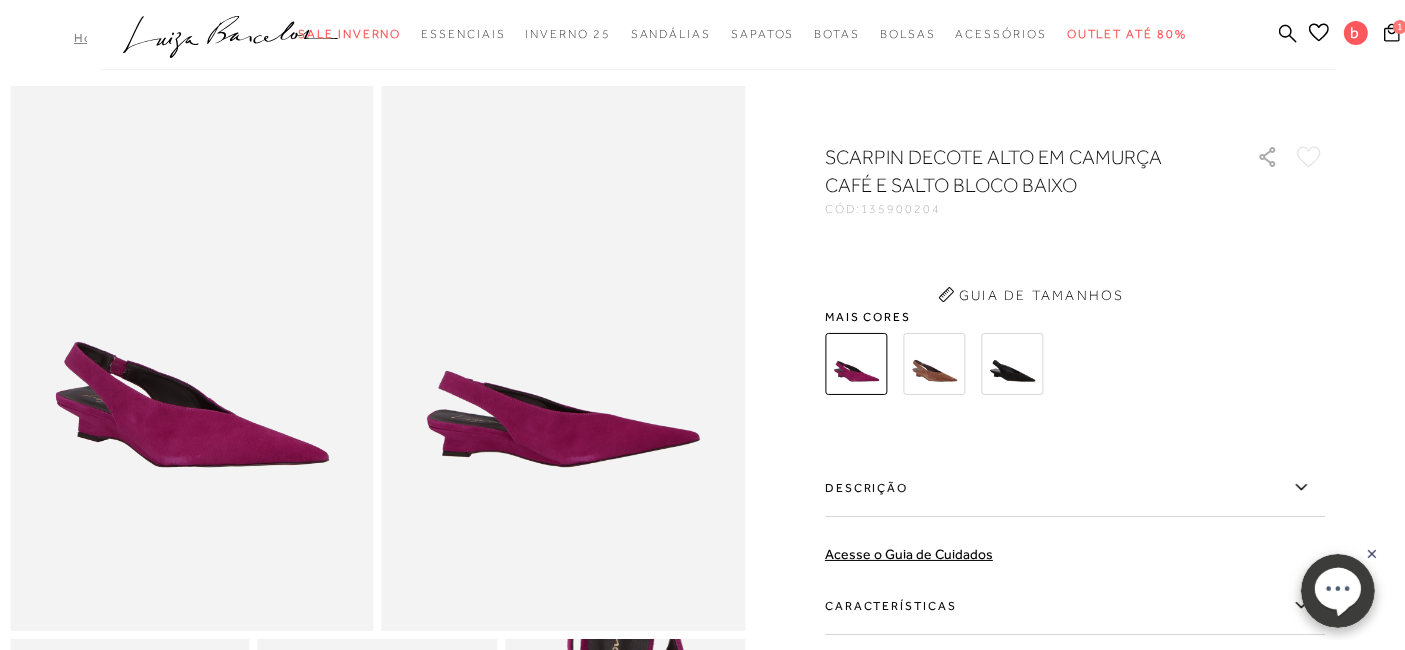 scroll, scrollTop: 0, scrollLeft: 0, axis: both 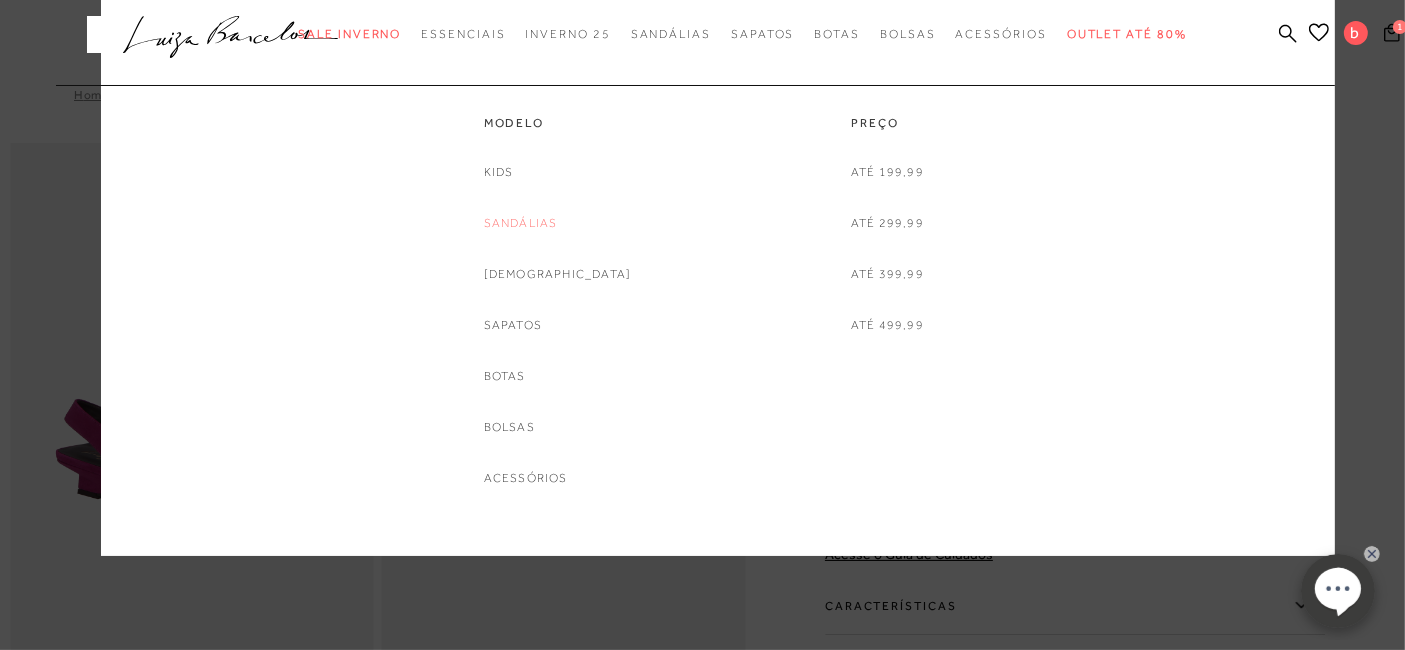 click on "Sandálias" at bounding box center [521, 223] 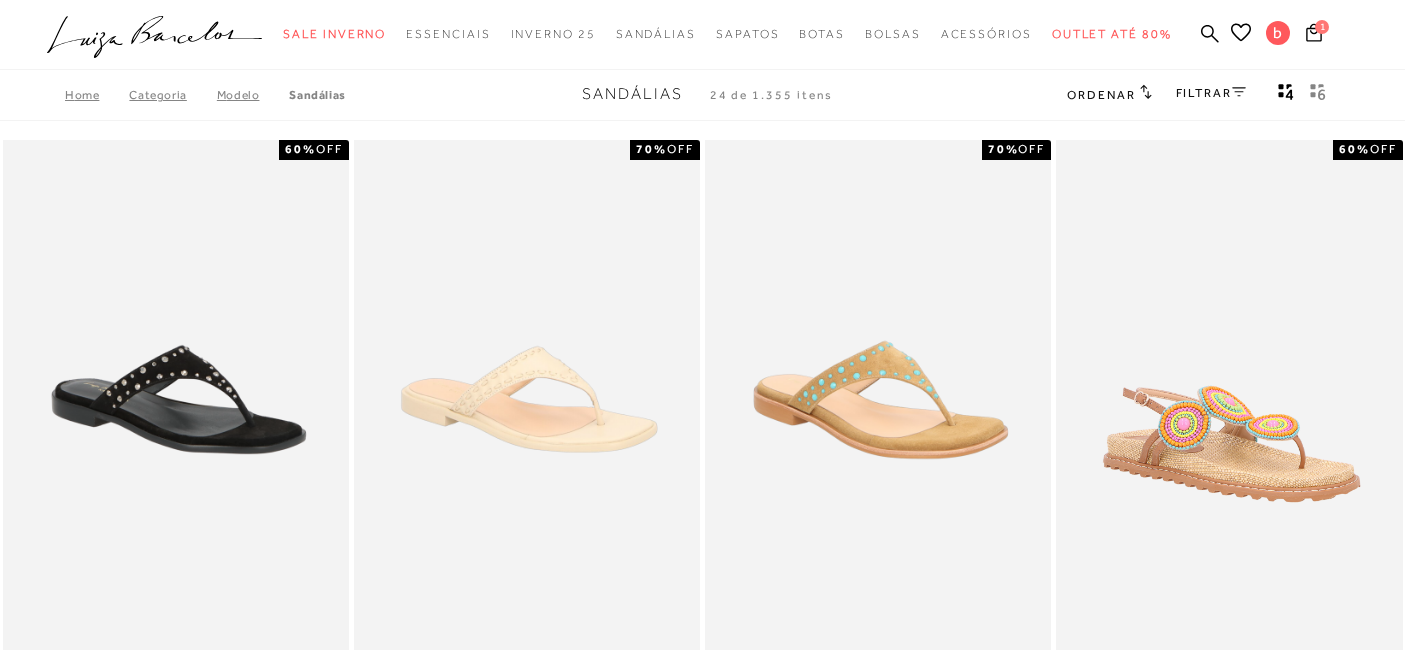 scroll, scrollTop: 888, scrollLeft: 0, axis: vertical 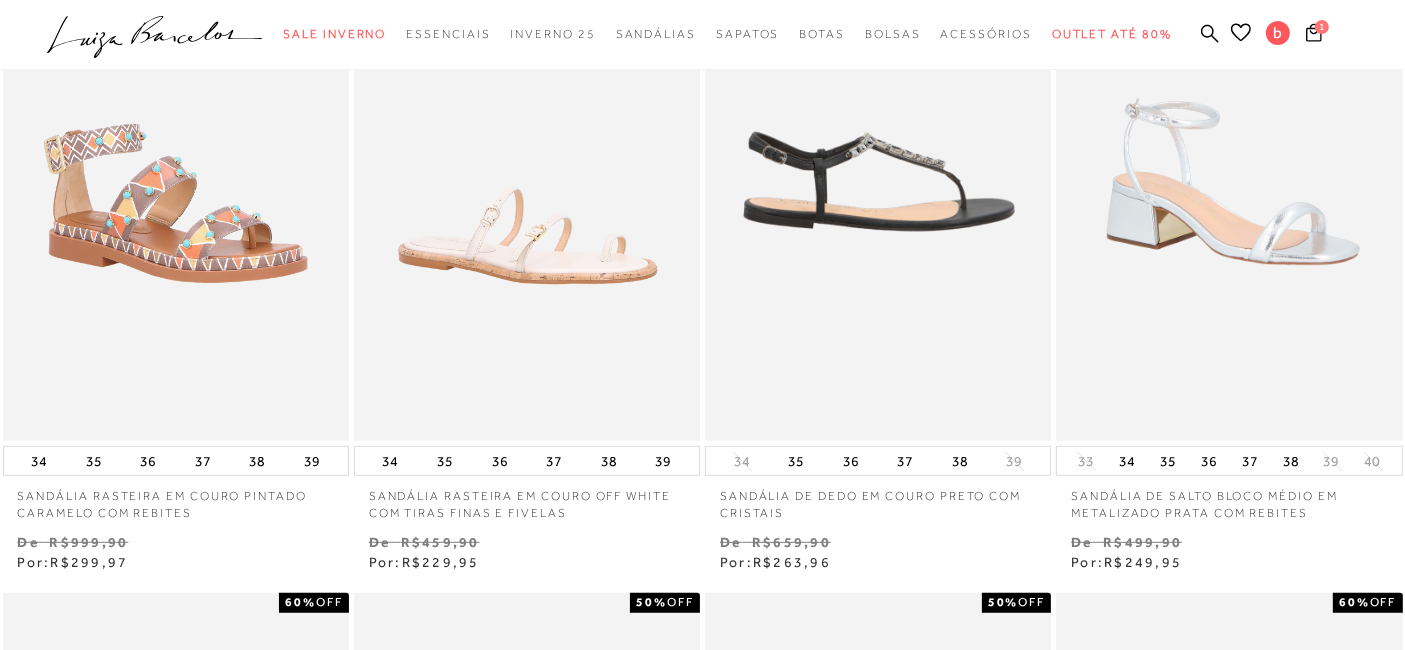 drag, startPoint x: 0, startPoint y: 0, endPoint x: 914, endPoint y: 227, distance: 941.76697 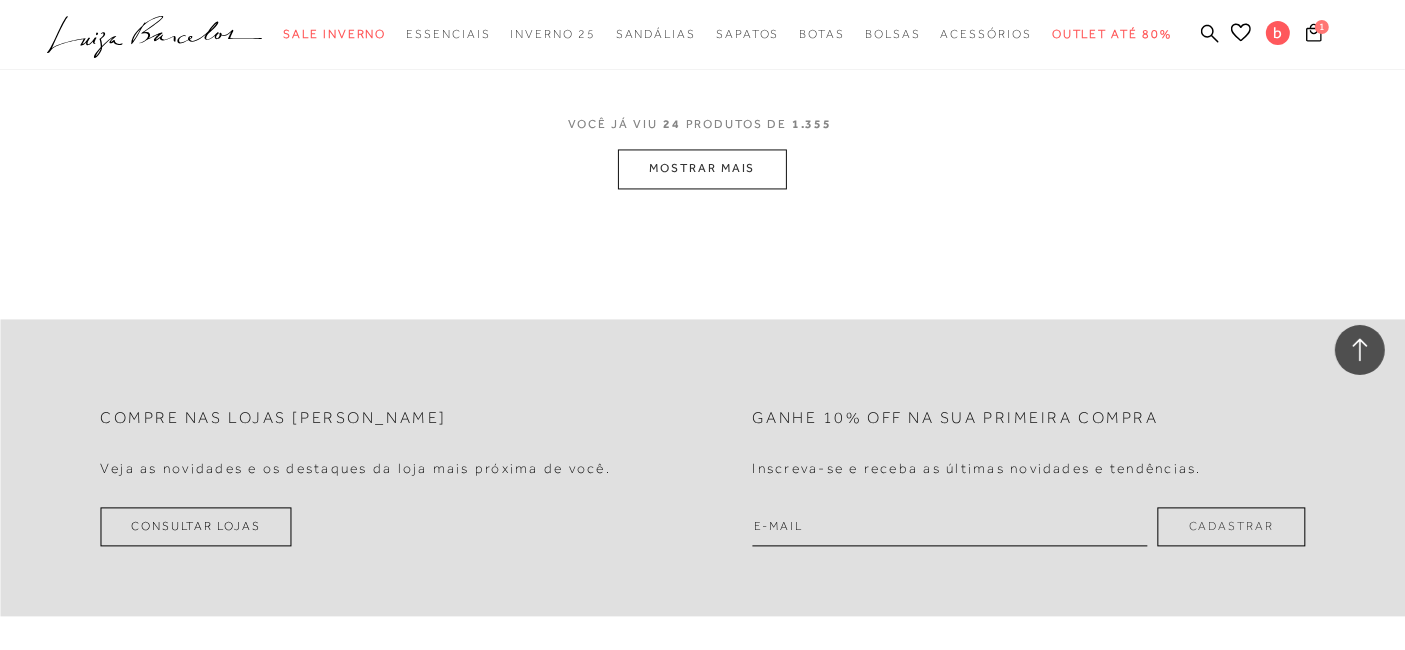 scroll, scrollTop: 4111, scrollLeft: 0, axis: vertical 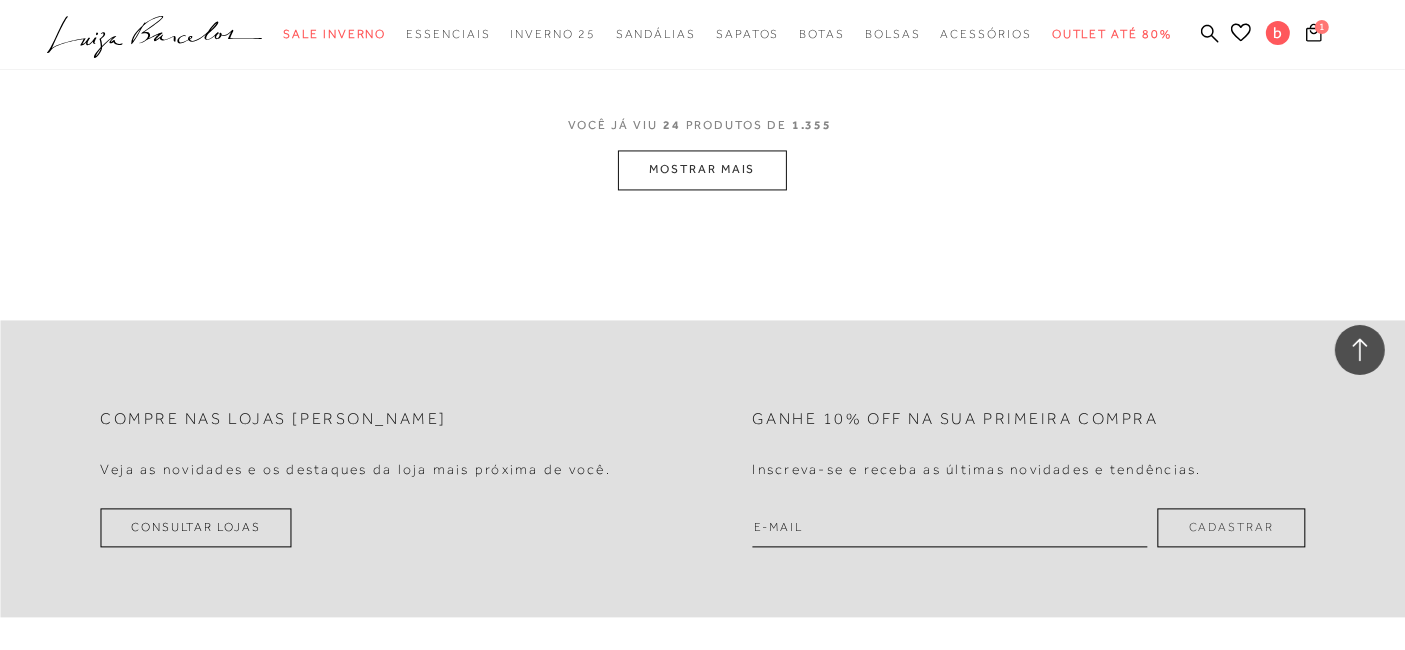 click on "MOSTRAR MAIS" at bounding box center (702, 169) 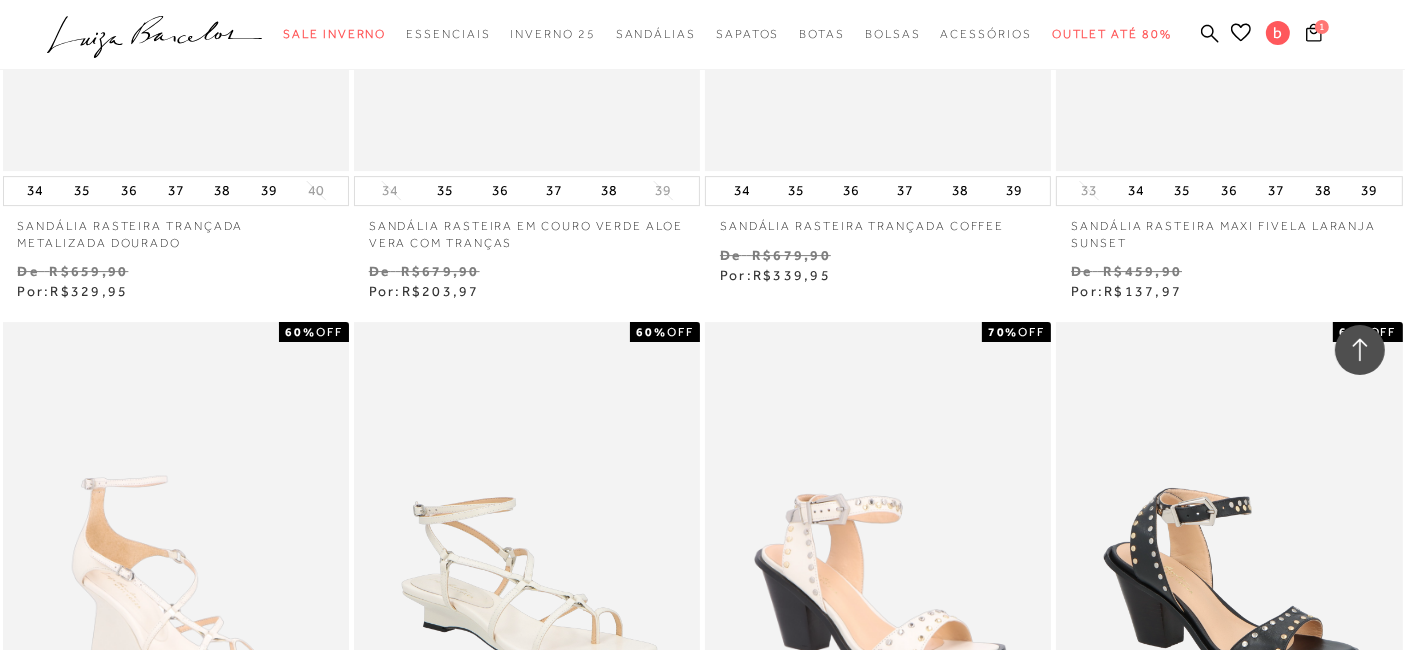 scroll, scrollTop: 6555, scrollLeft: 0, axis: vertical 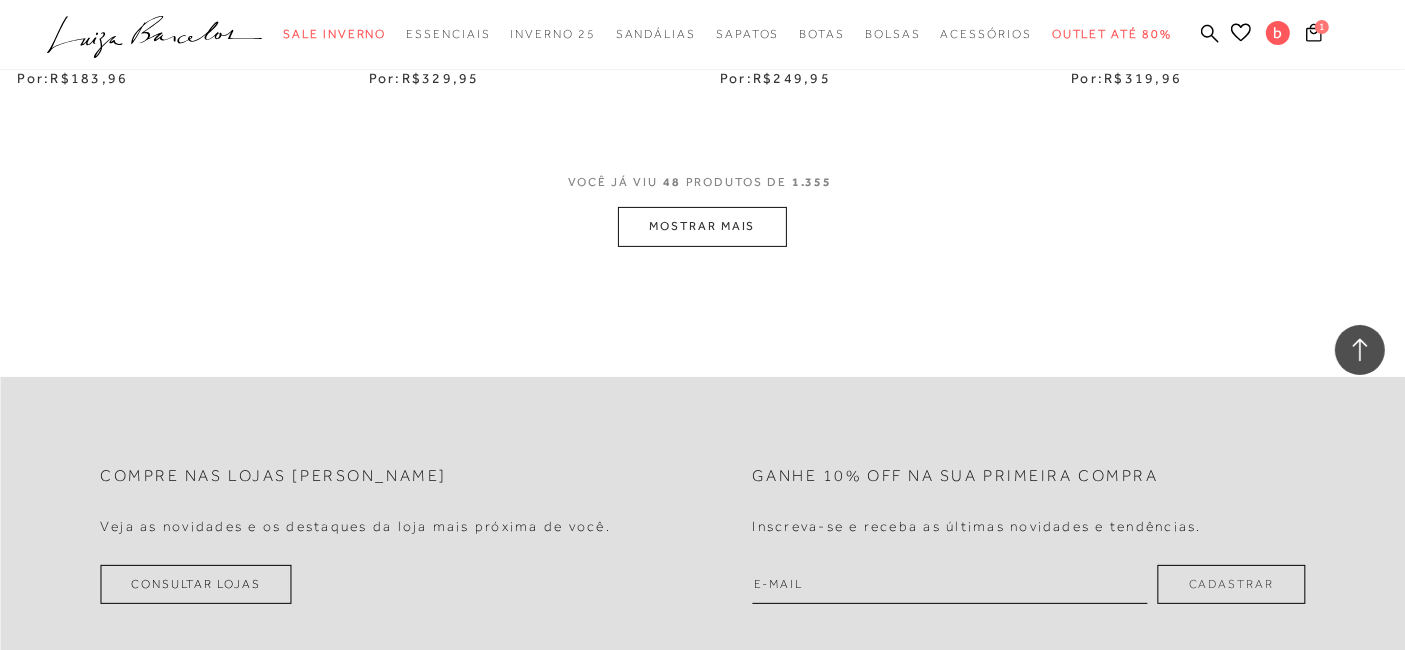 click on "VOCÊ JÁ VIU  48   PRODUTOS DE  1.355" at bounding box center [703, 189] 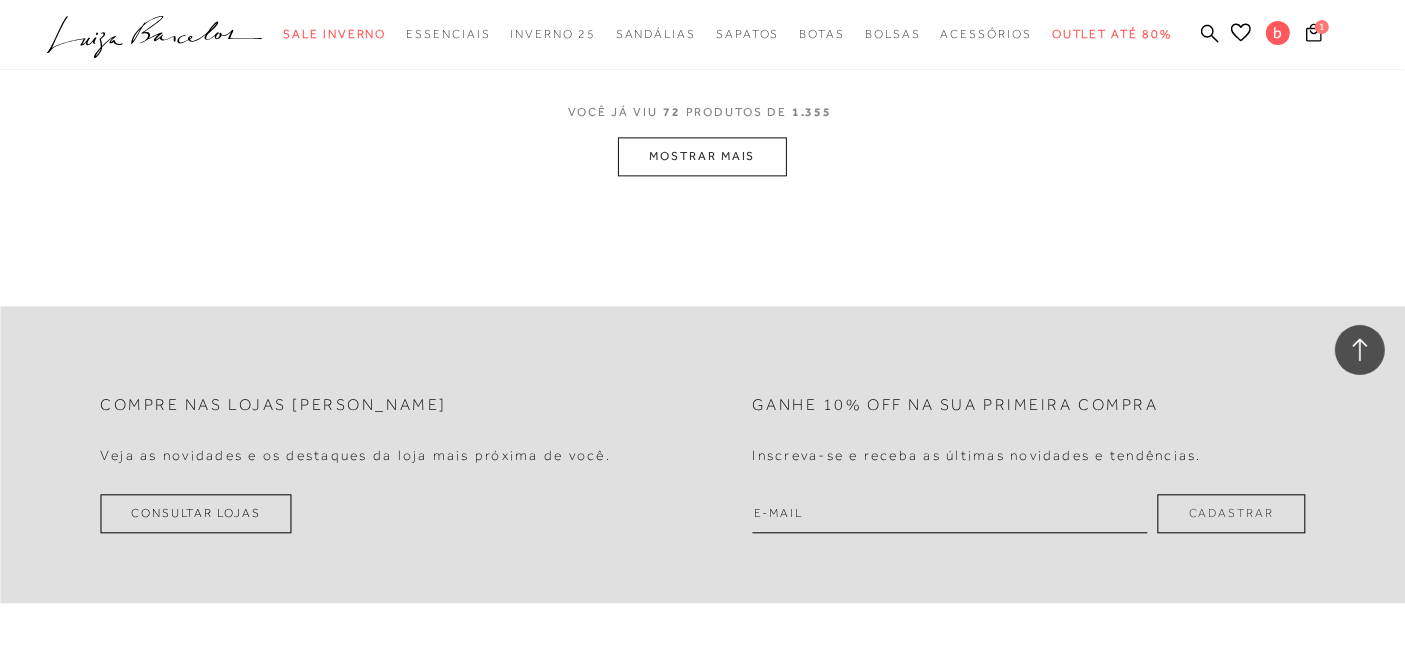 scroll, scrollTop: 11666, scrollLeft: 0, axis: vertical 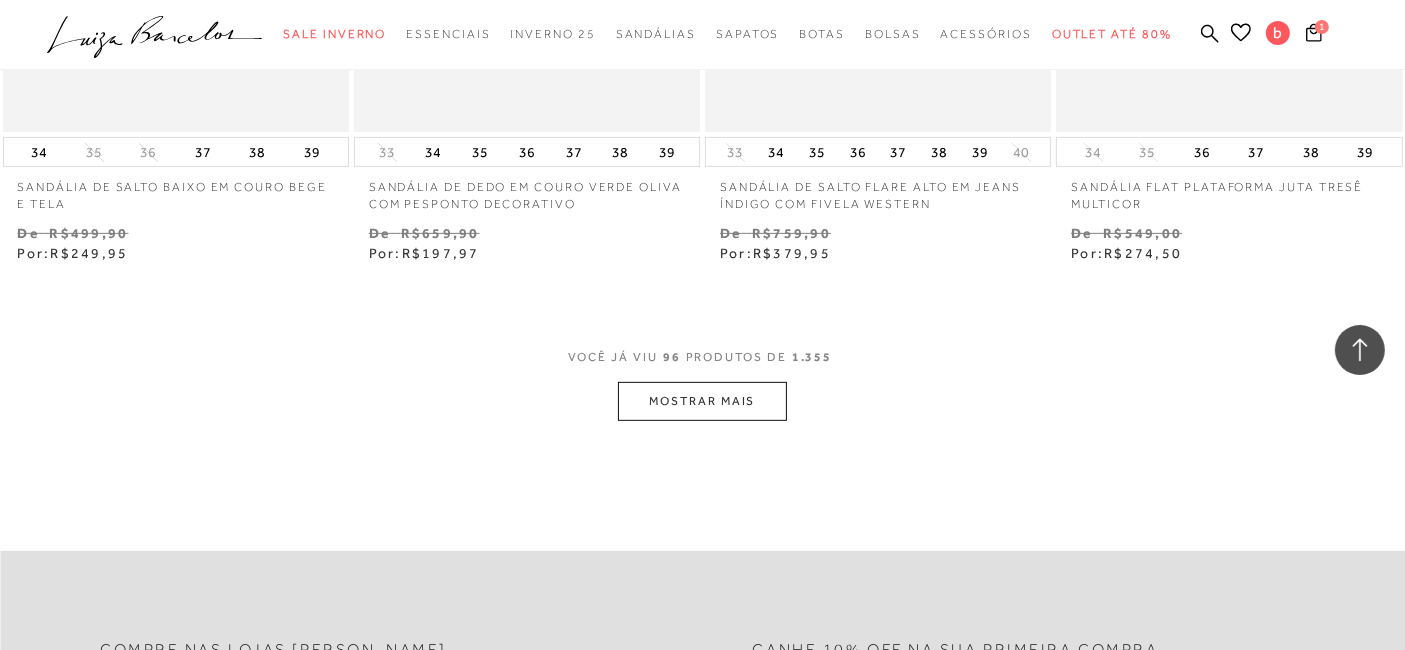 click on "MOSTRAR MAIS" at bounding box center (702, 401) 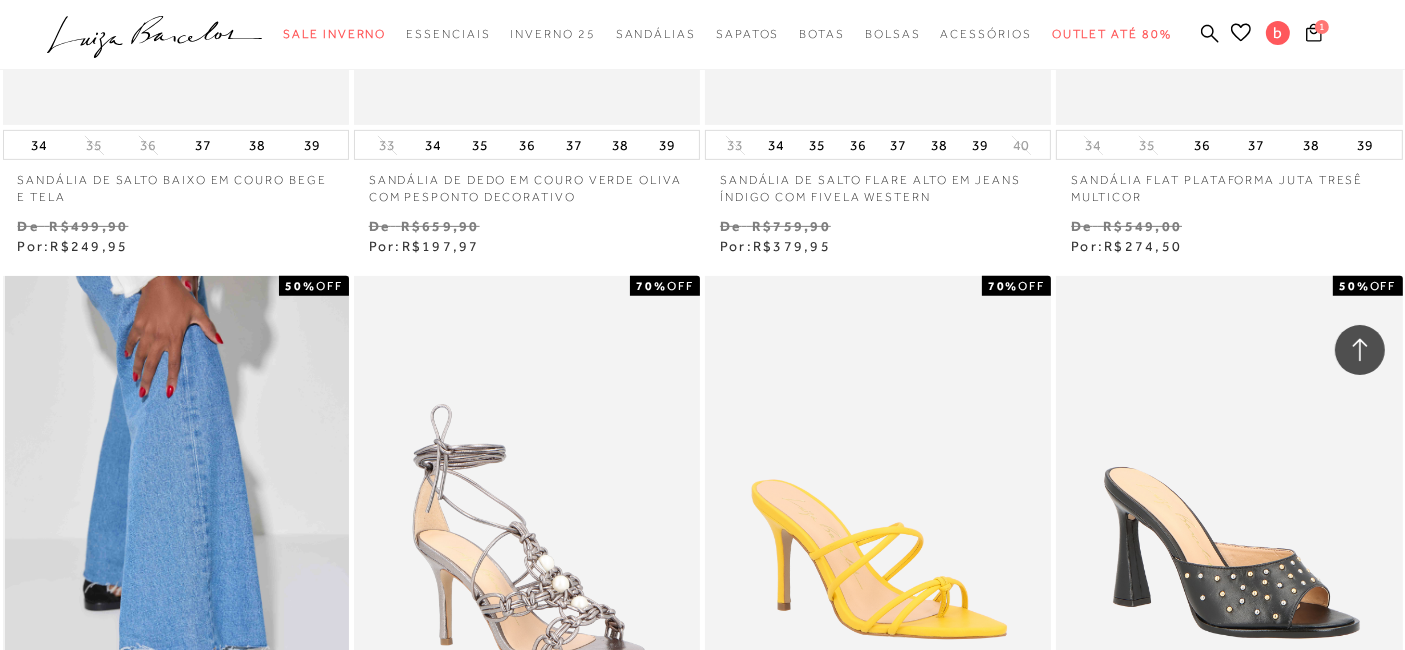 scroll, scrollTop: 16333, scrollLeft: 0, axis: vertical 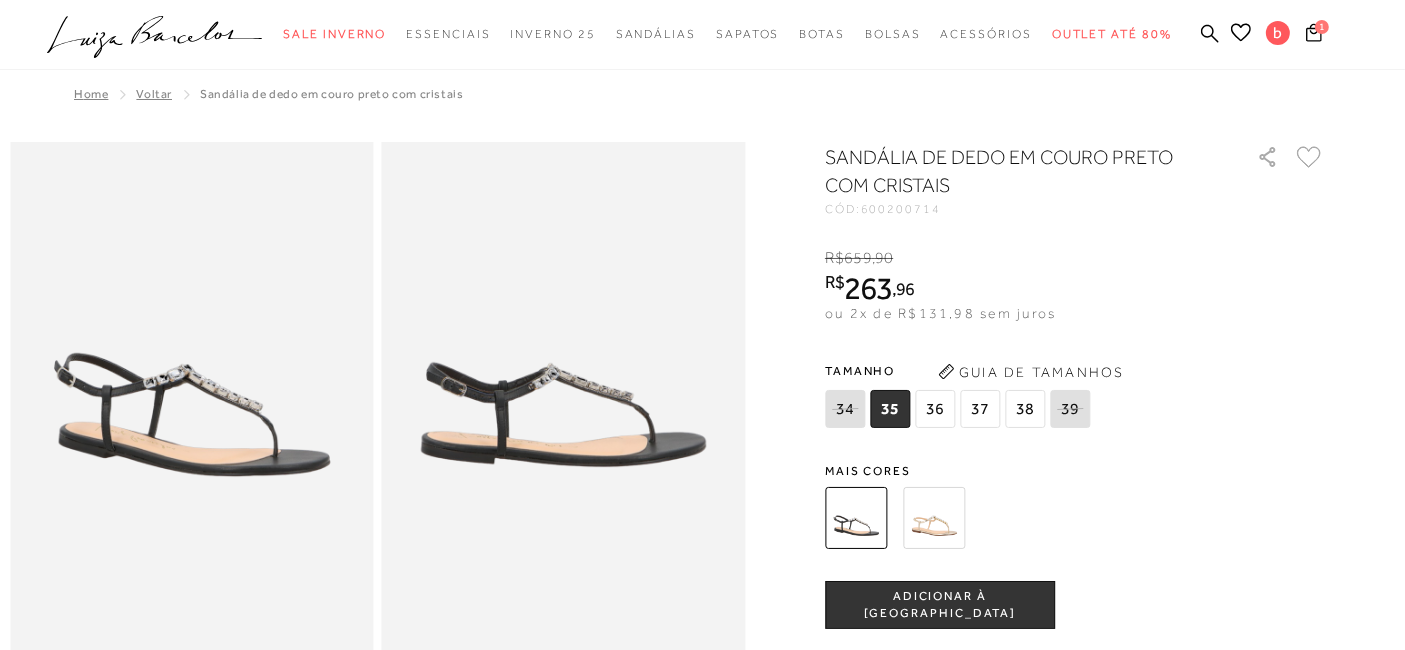 click at bounding box center (934, 518) 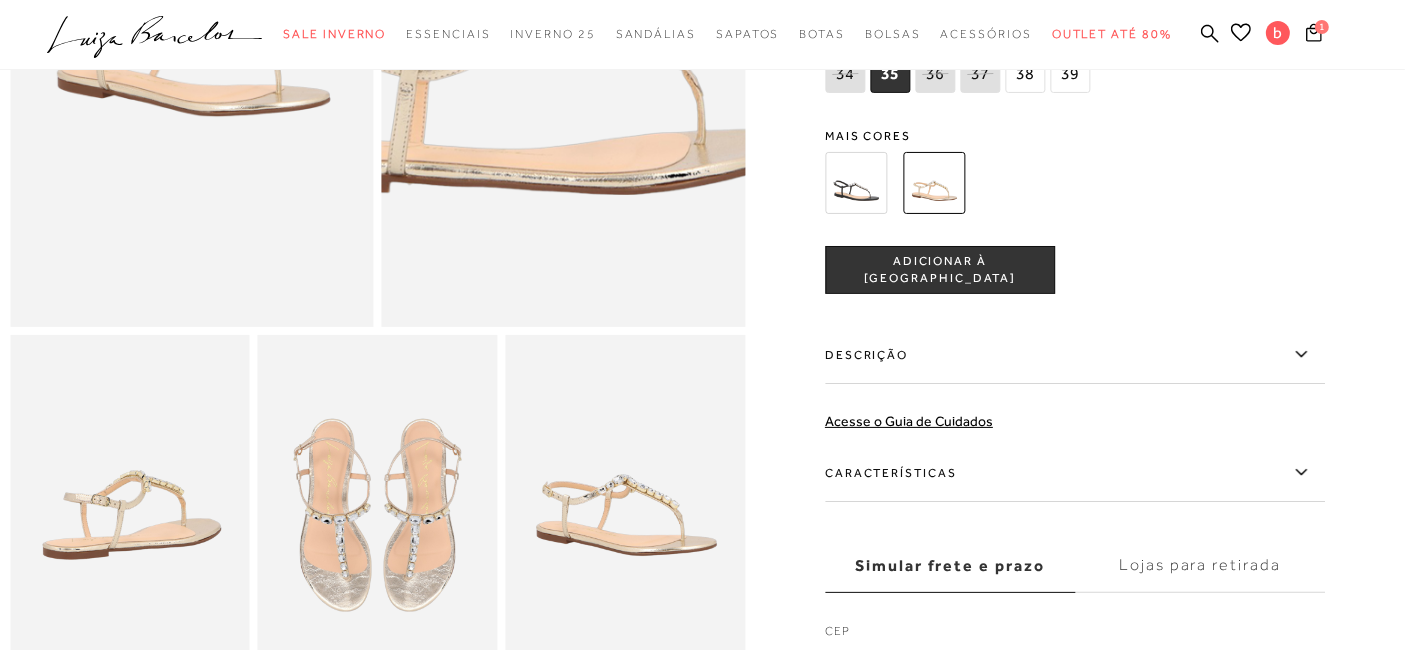 scroll, scrollTop: 666, scrollLeft: 0, axis: vertical 